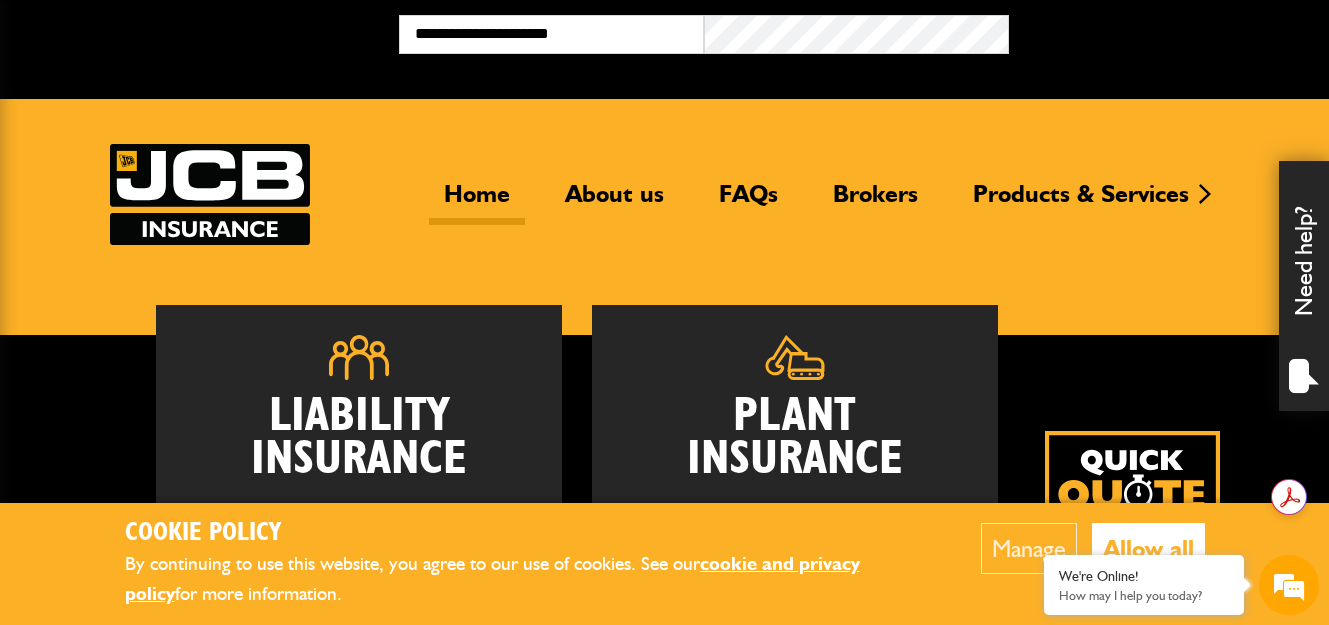 scroll, scrollTop: 0, scrollLeft: 0, axis: both 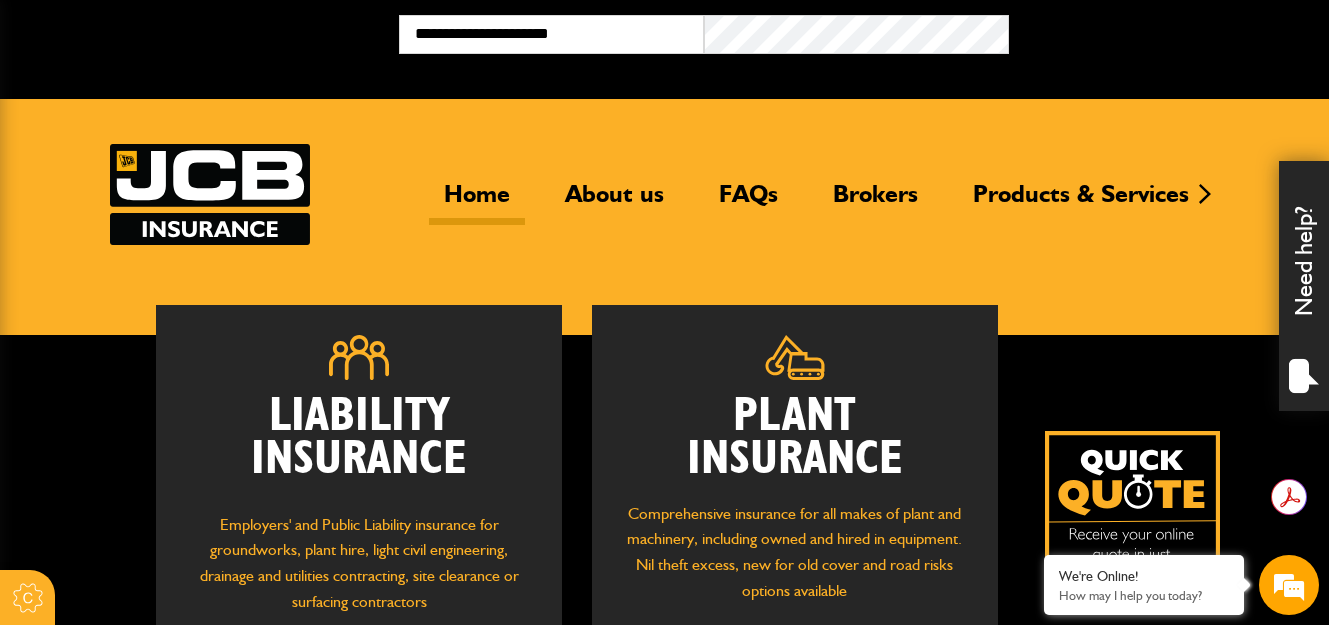 click on "Broker Login" at bounding box center [1161, 30] 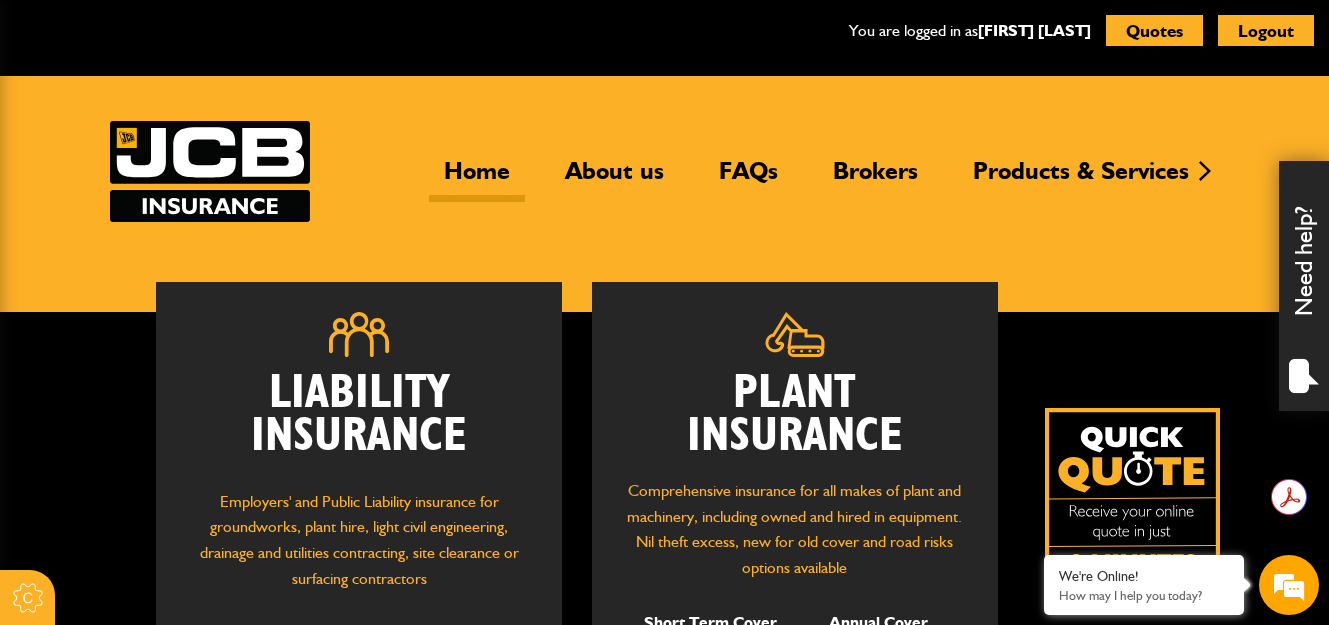 scroll, scrollTop: 0, scrollLeft: 0, axis: both 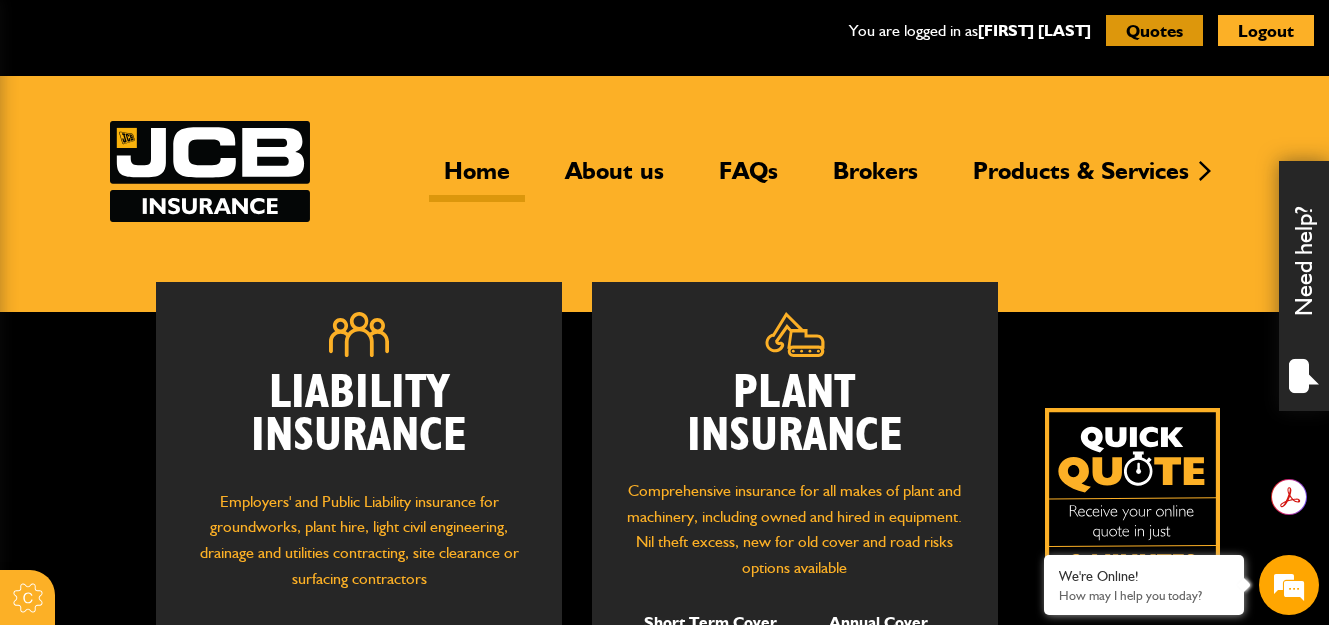 click on "Quotes" at bounding box center (1154, 30) 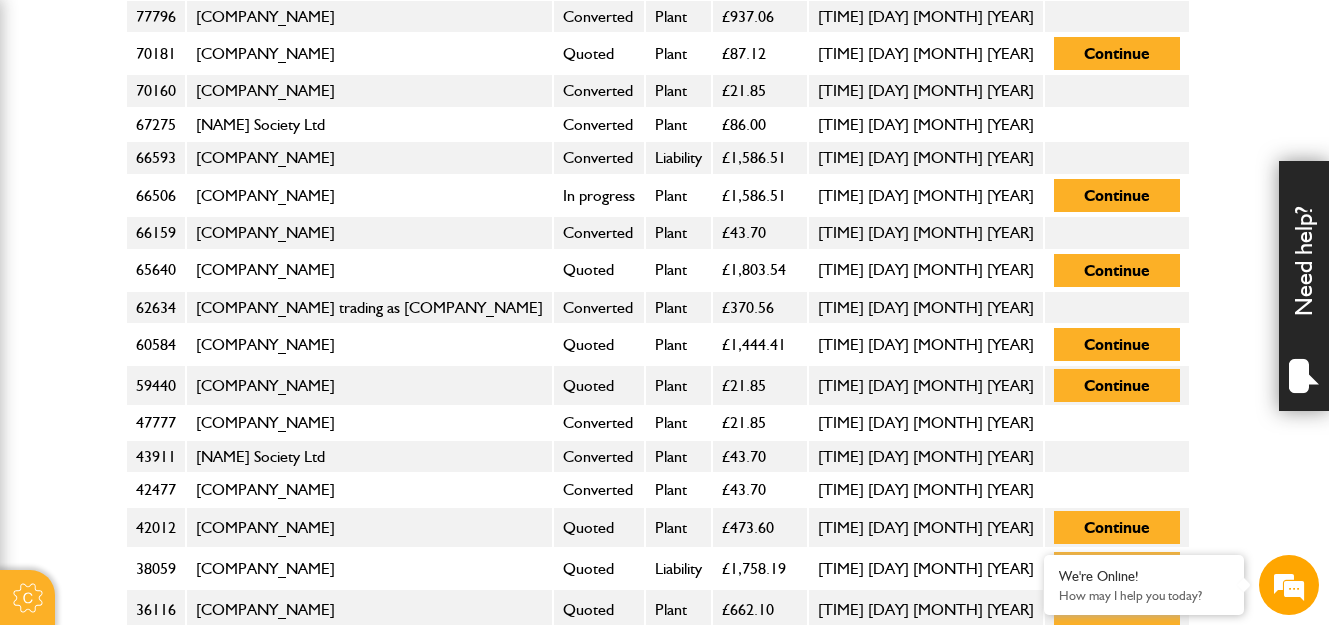 scroll, scrollTop: 831, scrollLeft: 0, axis: vertical 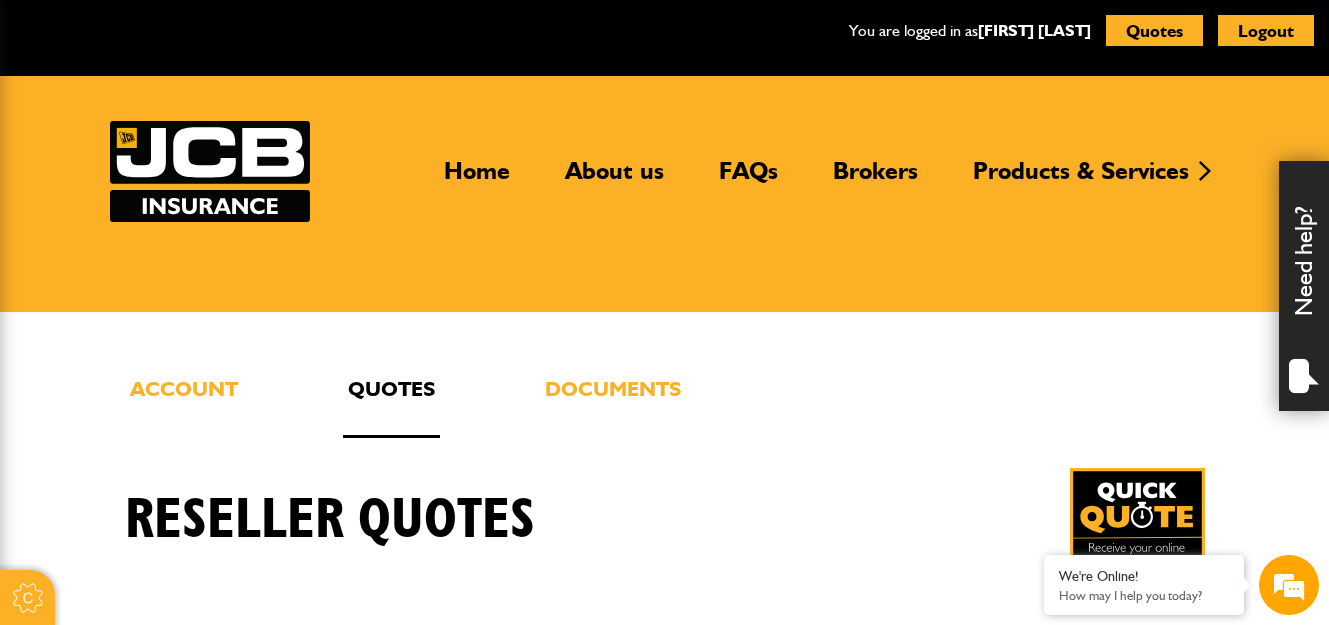 click on "Cookie Options You can control which cookies we use with the form below. Please see our  cookie policy  for more information. Allow all Essential These cookies are needed for essential functions. They can't be switched off and they don't store any of your information. Analytics These cookies gather anonymous usage information and they don't store any of your information. Switching off these cookies will mean we can't gather information to improve your experience of using our site. Functional These cookies enable basic functionality. Switching off these cookies will mean that areas of our website can't work properly. Advertising These cookies help us to learn what you're interested in so we can show you relevant adverts. Switching off these cookies will mean we can't show you any personalised adverts. Personalisation These cookies help us to learn what you're interested in so we can show you relevant content while you use our site. Save preferences
You are logged in as  Michael-John Parkin" at bounding box center (664, 1459) 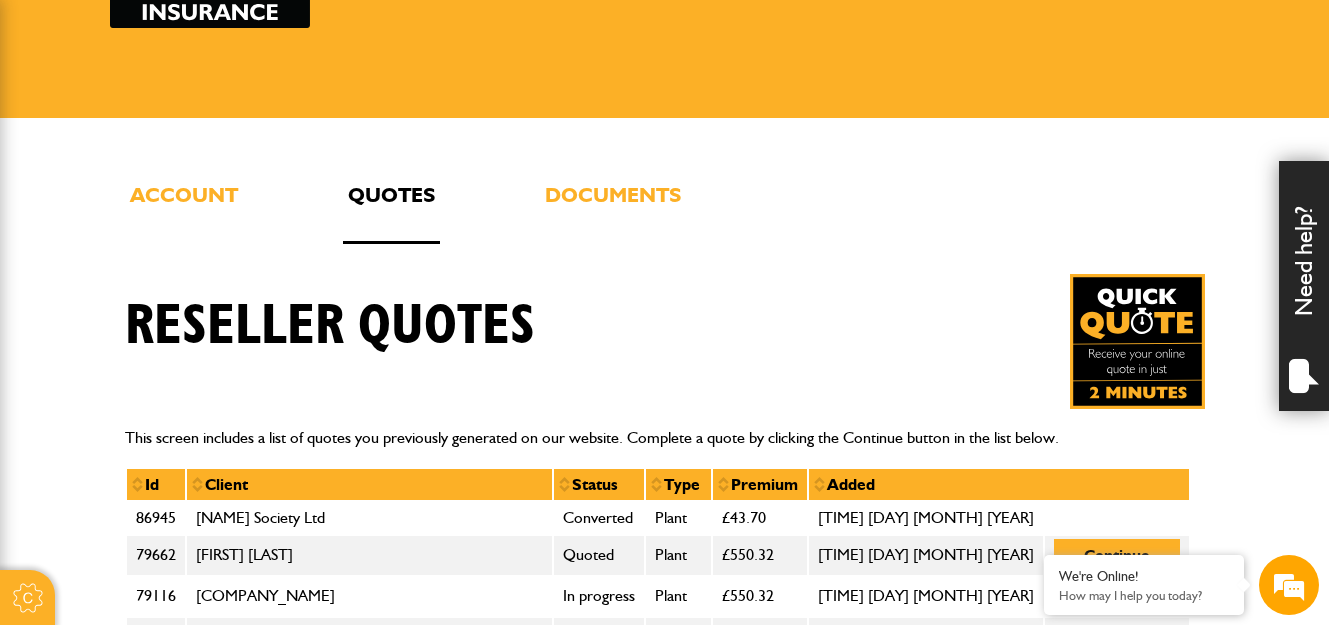 scroll, scrollTop: 193, scrollLeft: 0, axis: vertical 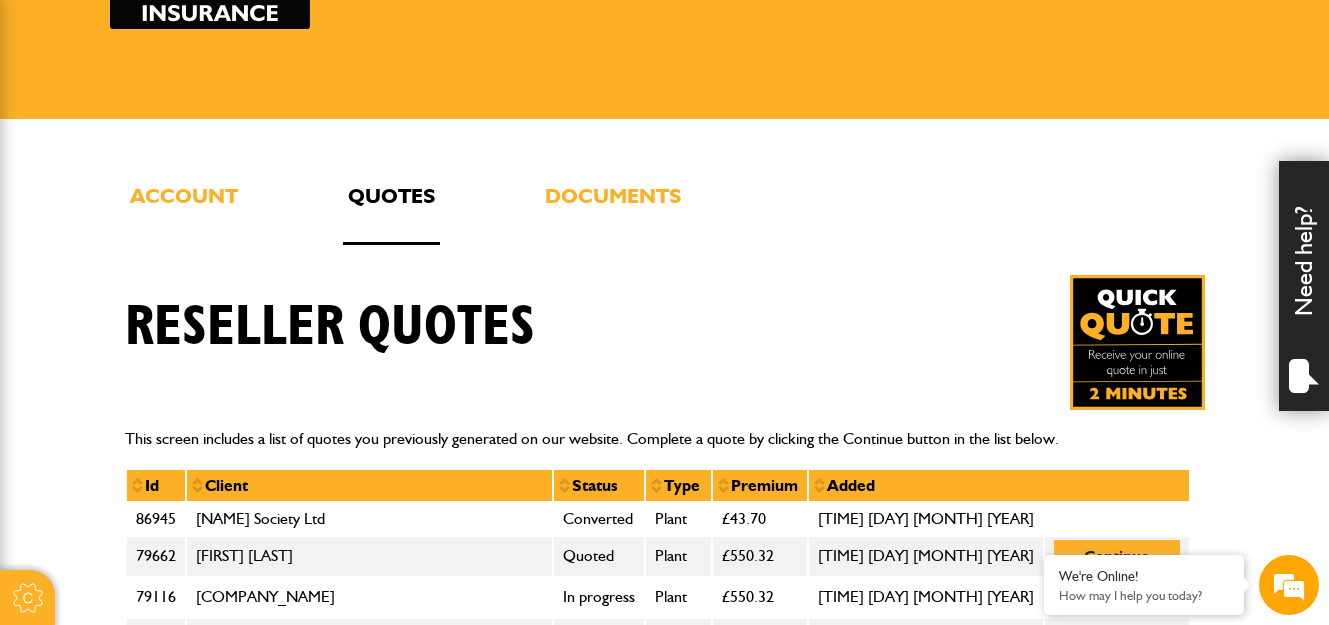 click at bounding box center (1137, 342) 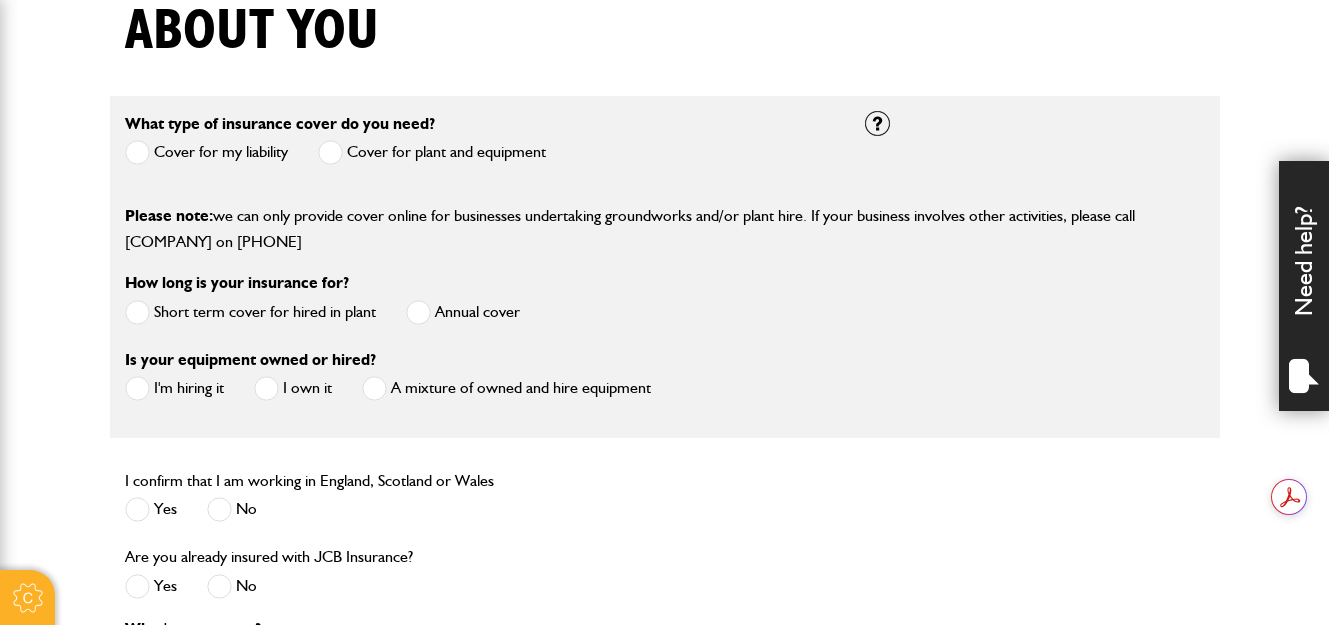 scroll, scrollTop: 500, scrollLeft: 0, axis: vertical 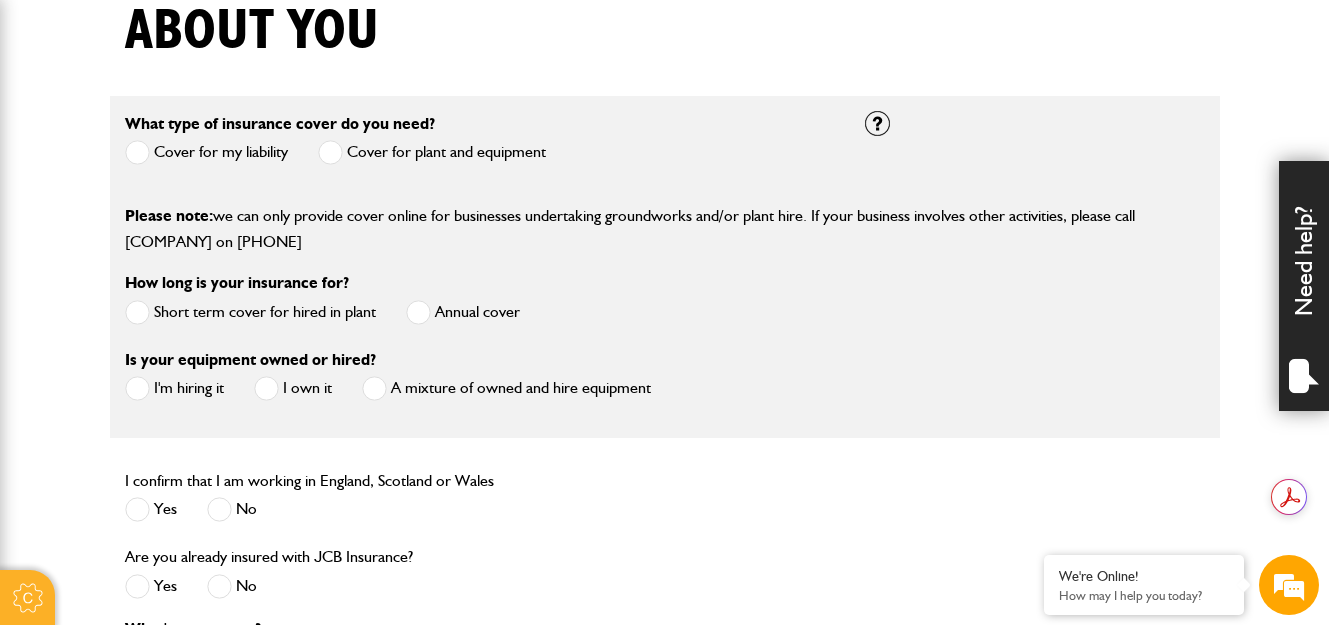 click at bounding box center [137, 312] 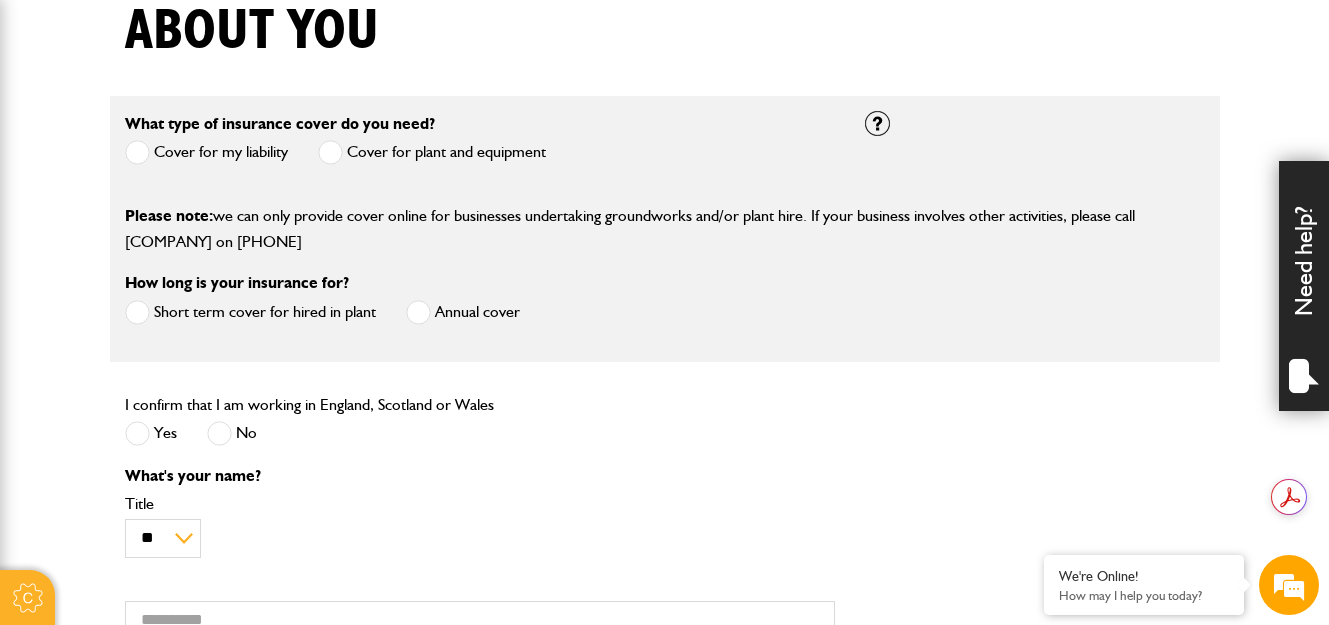 click at bounding box center [330, 152] 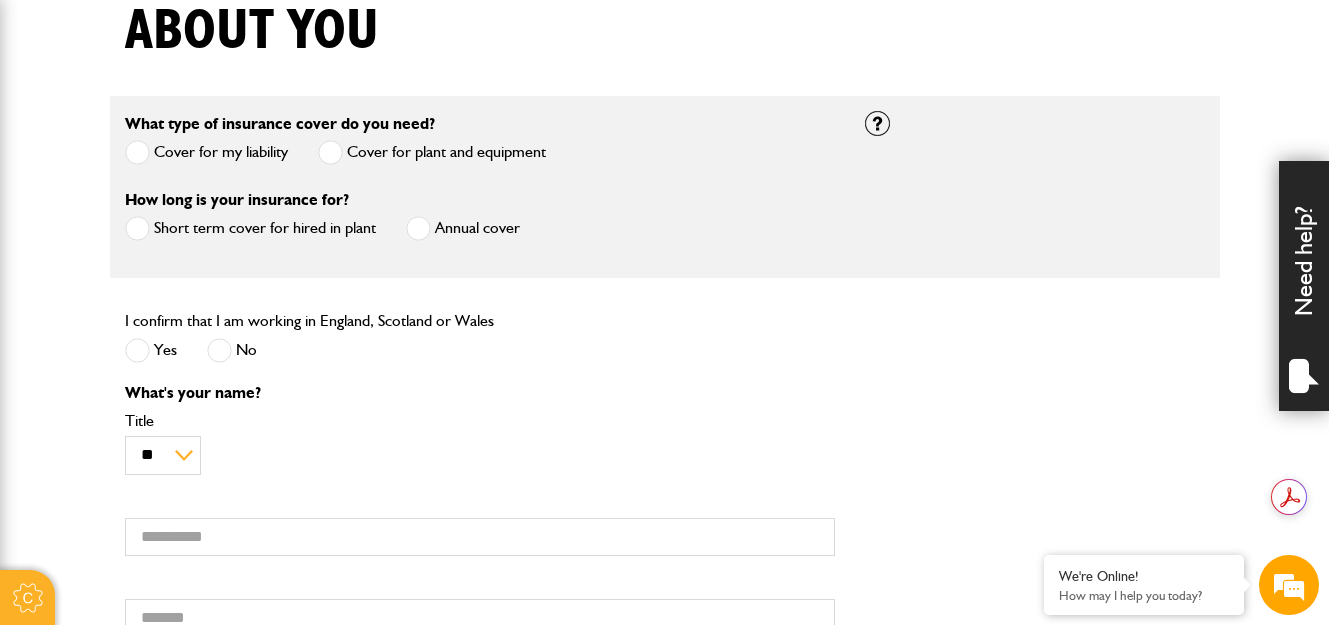 click at bounding box center [137, 350] 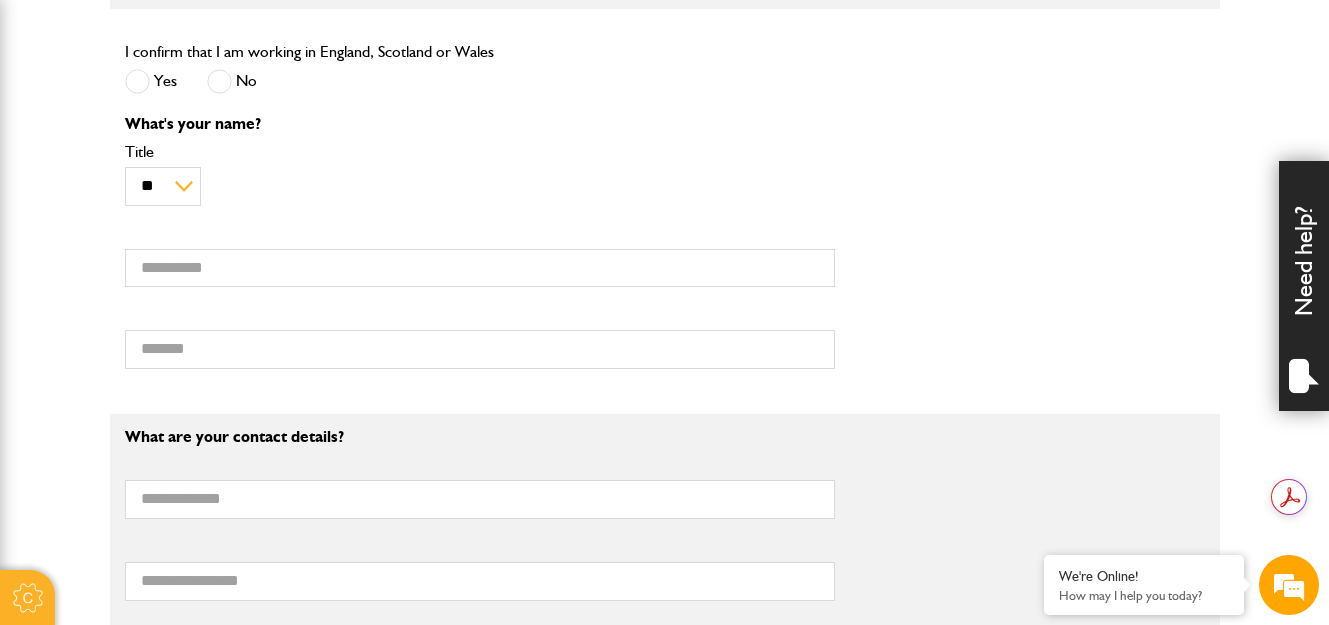 scroll, scrollTop: 800, scrollLeft: 0, axis: vertical 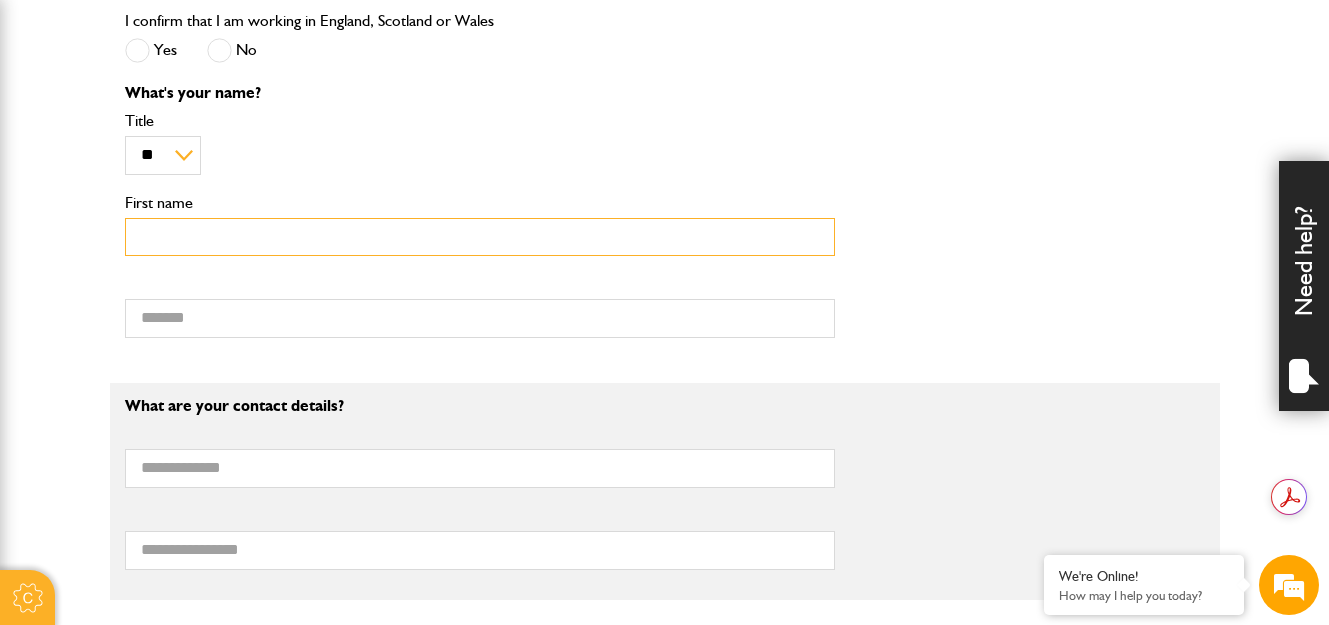 click on "First name" at bounding box center (480, 237) 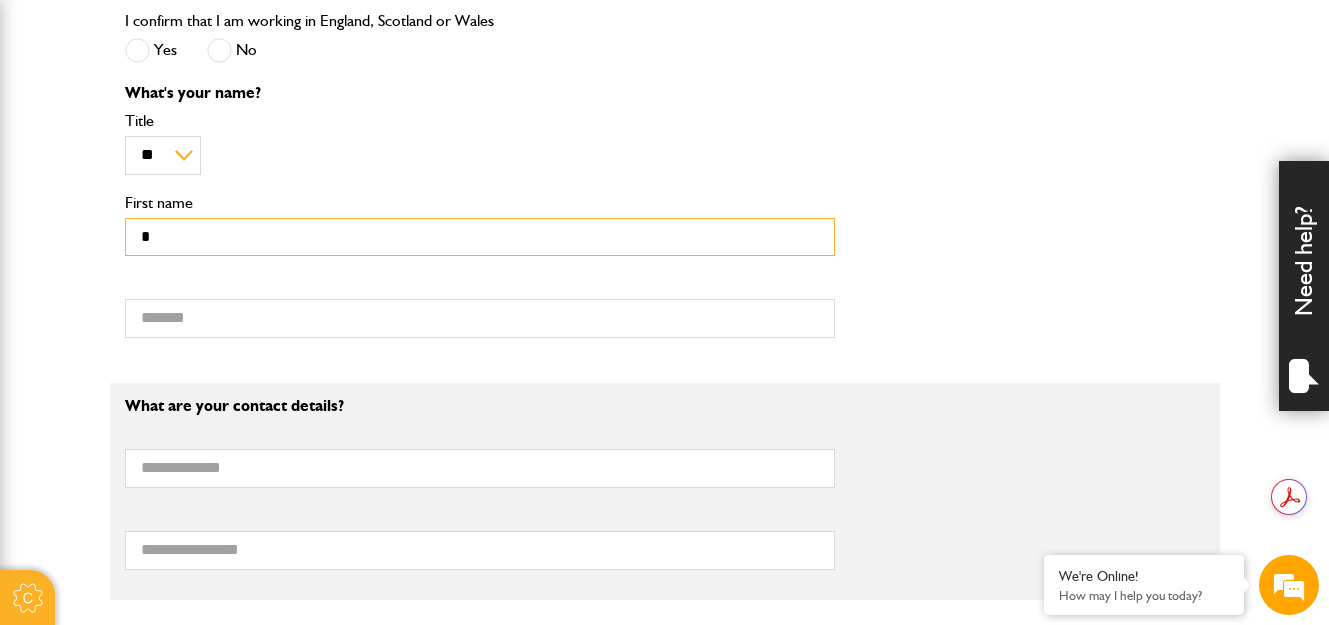 type on "**********" 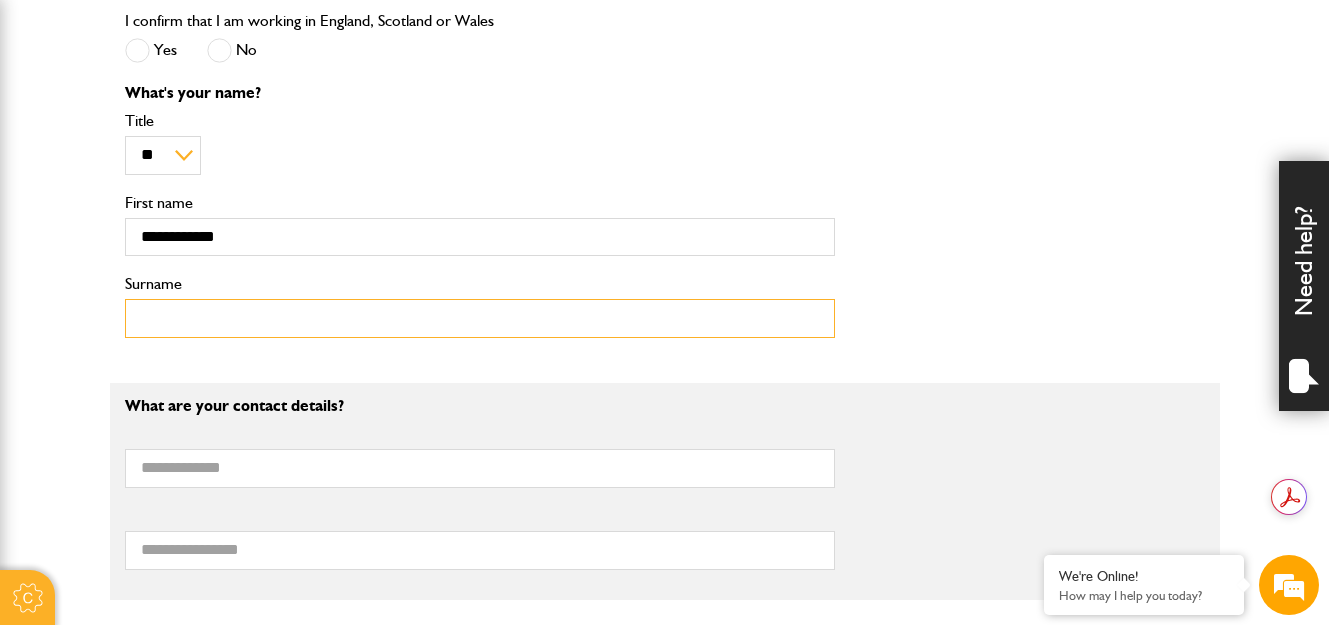 type on "******" 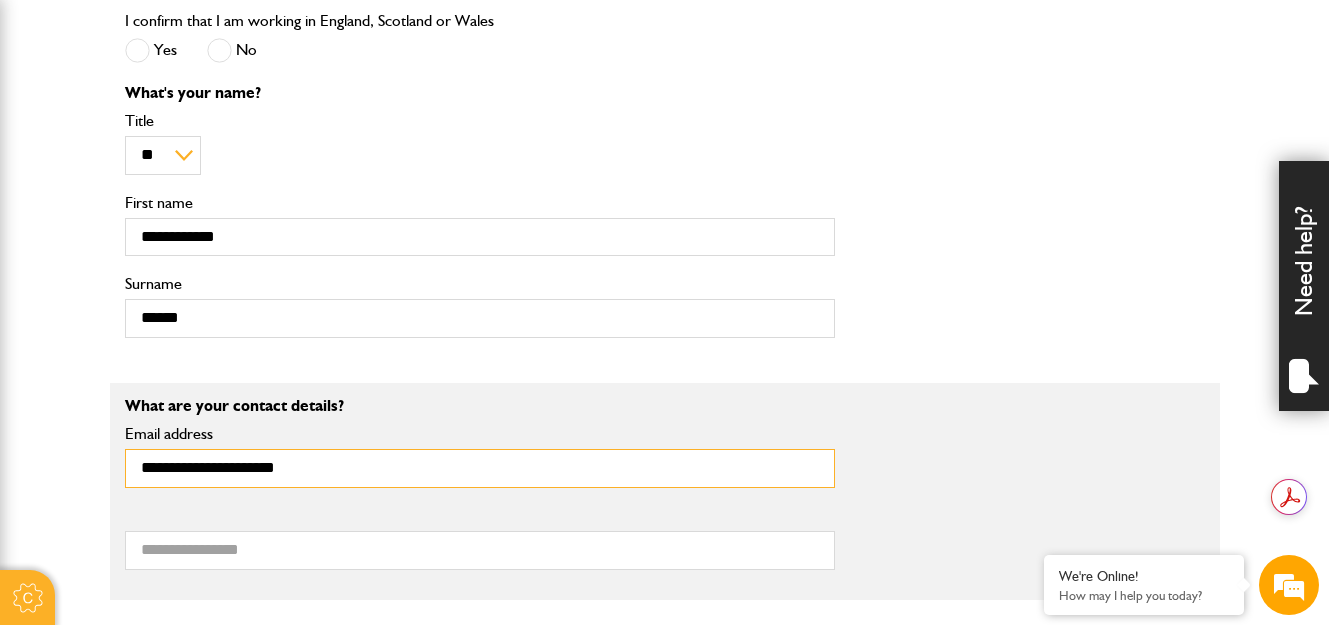 type on "**********" 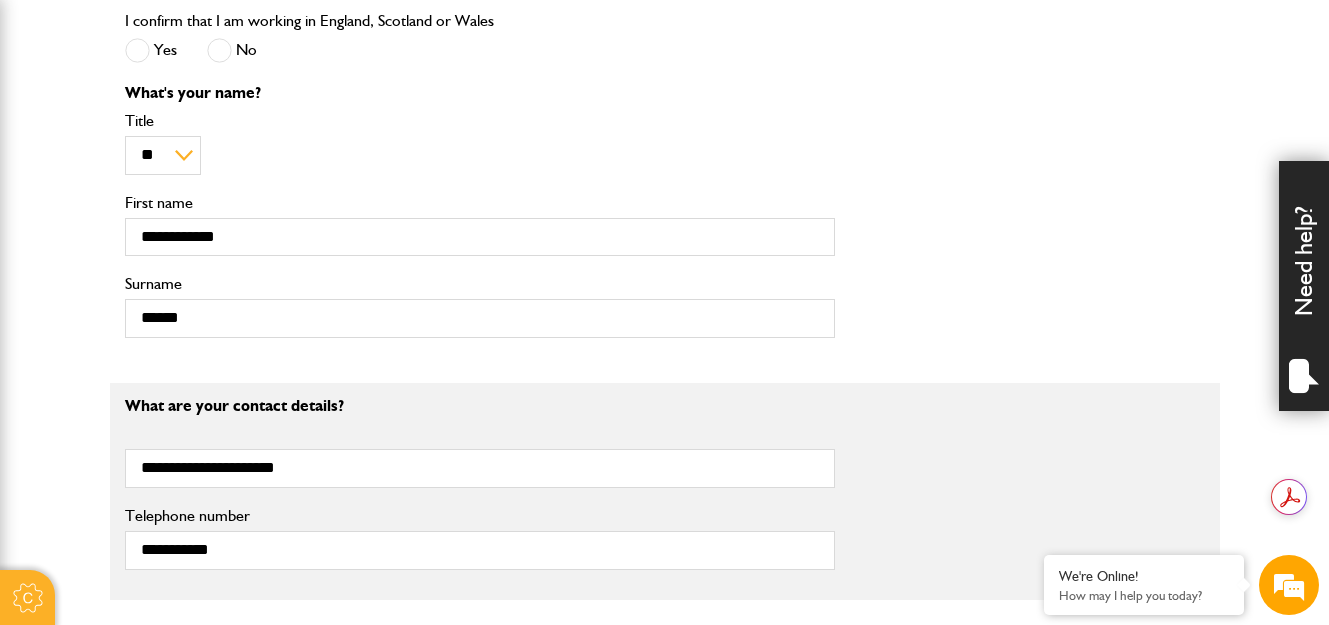 type on "**********" 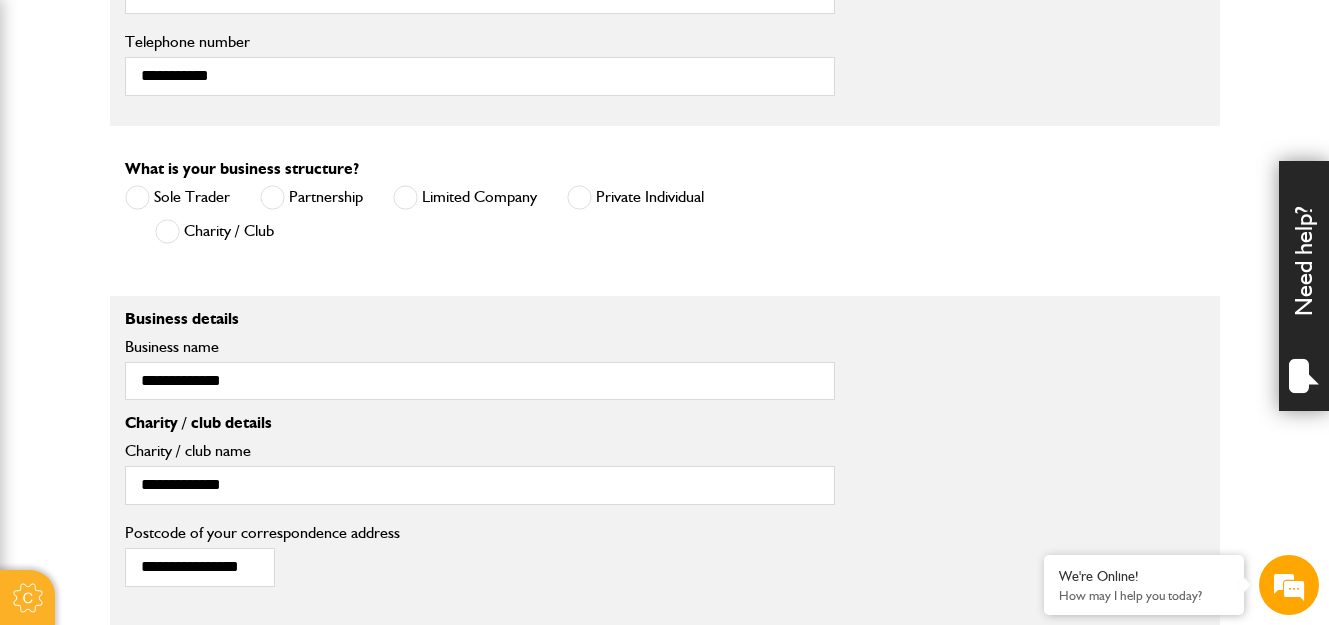 scroll, scrollTop: 1300, scrollLeft: 0, axis: vertical 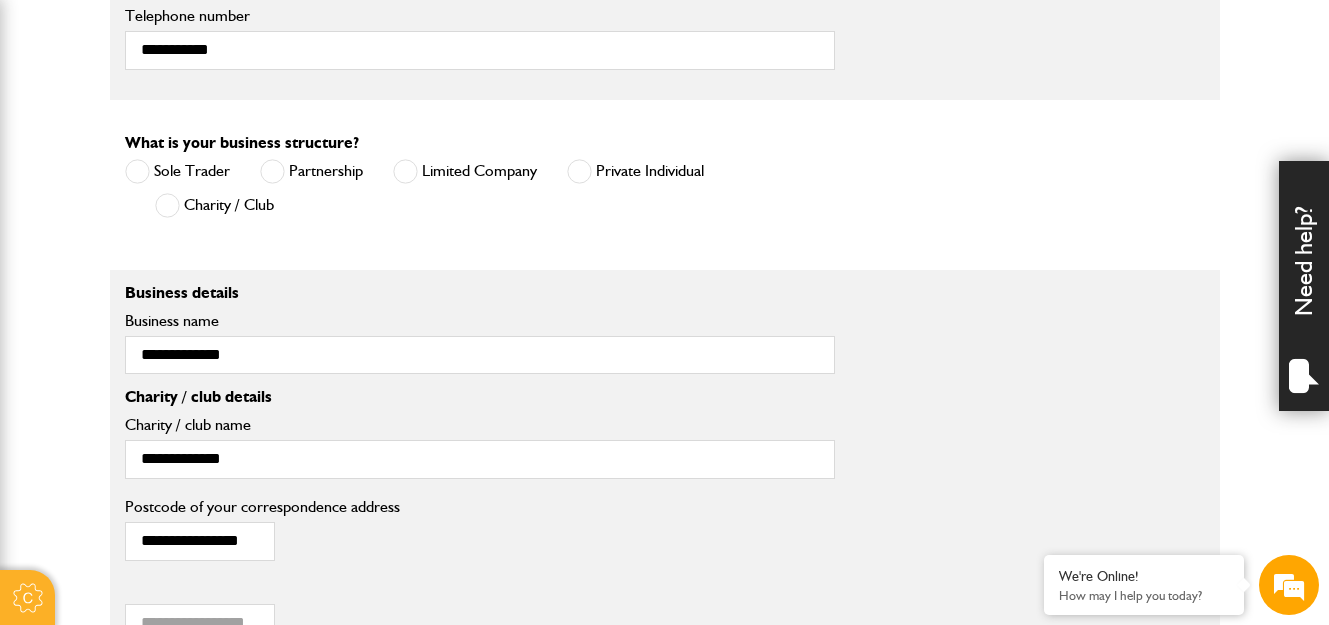 click at bounding box center (405, 171) 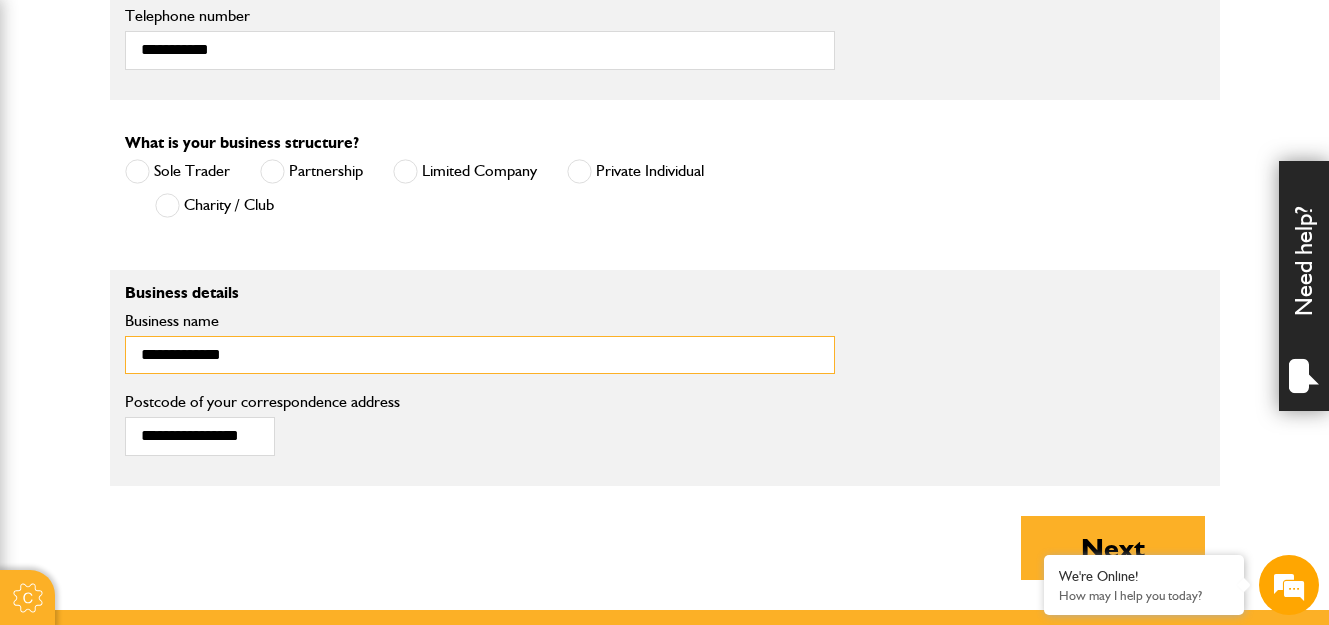 click on "**********" at bounding box center [480, 355] 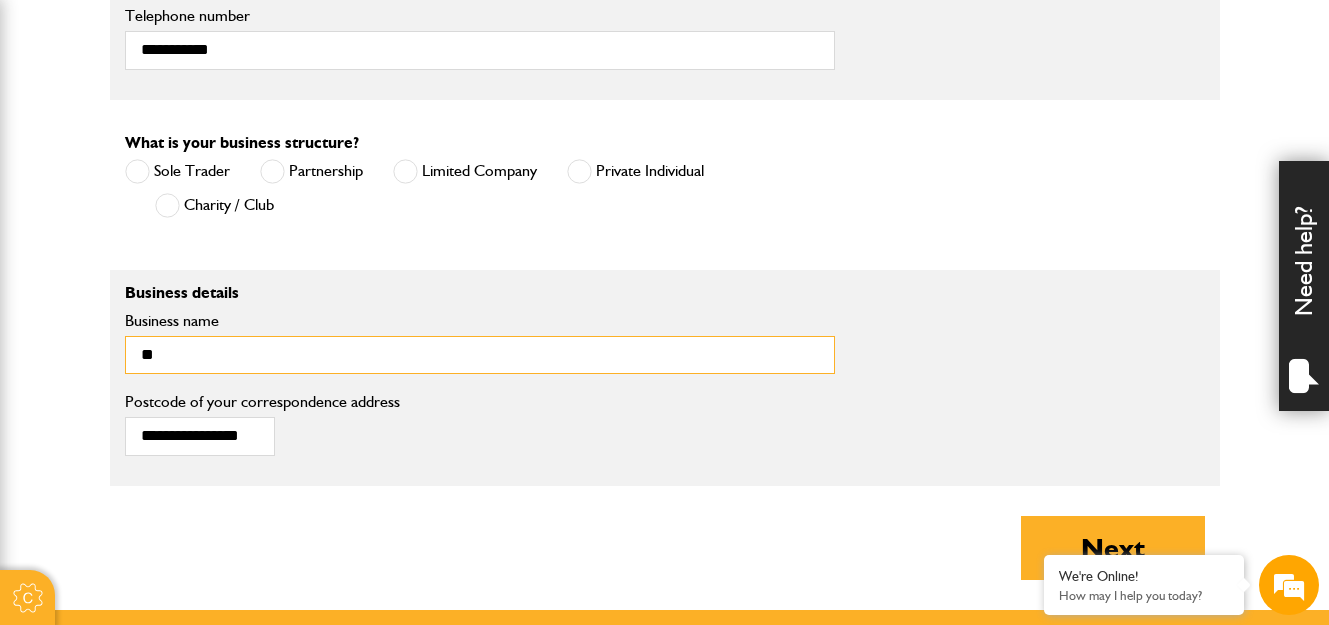 type on "*" 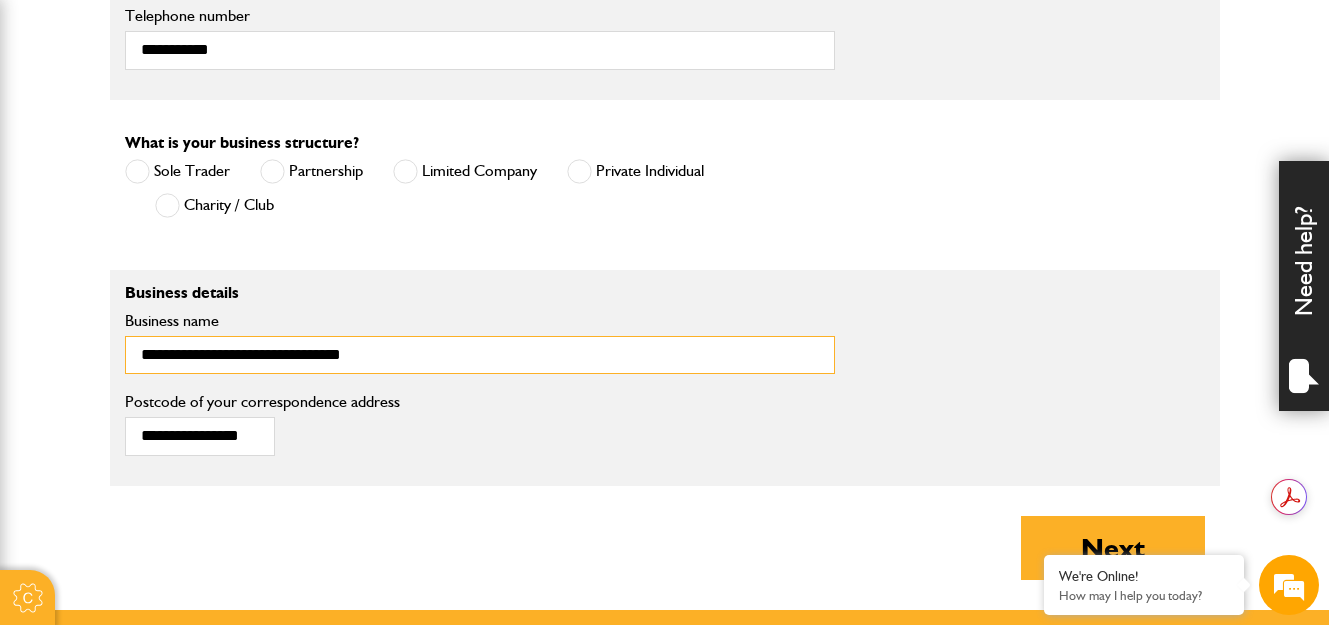 type on "**********" 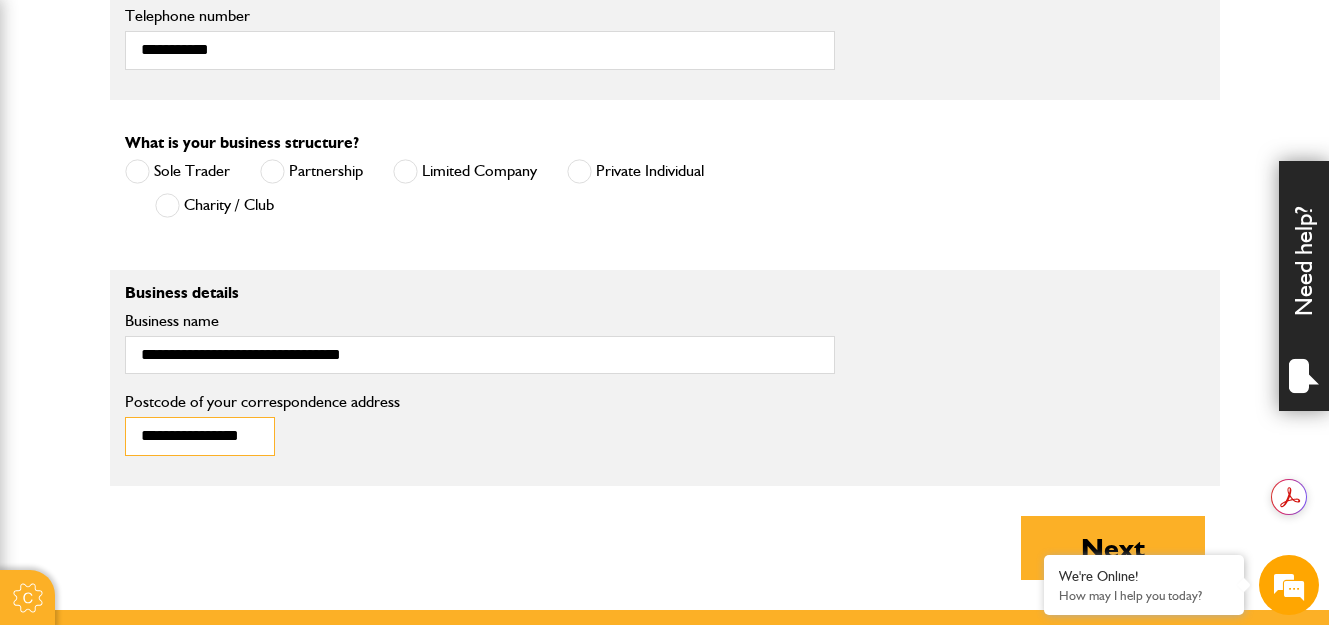 click on "**********" at bounding box center [200, 436] 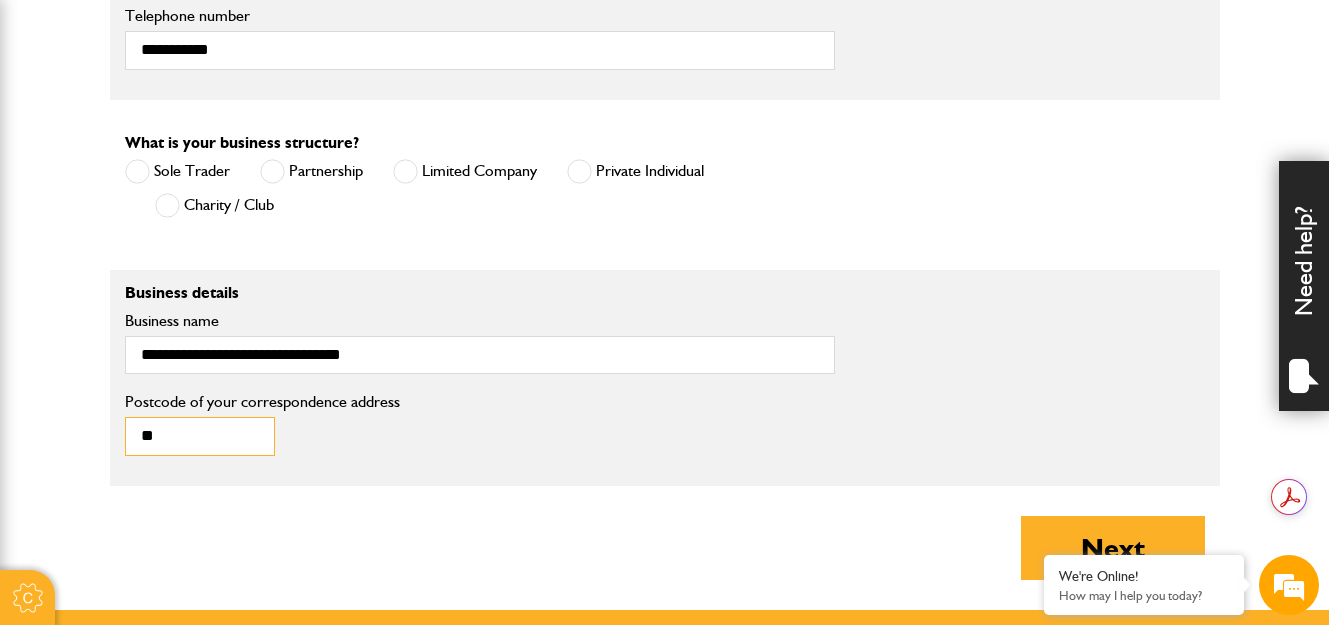 type on "*" 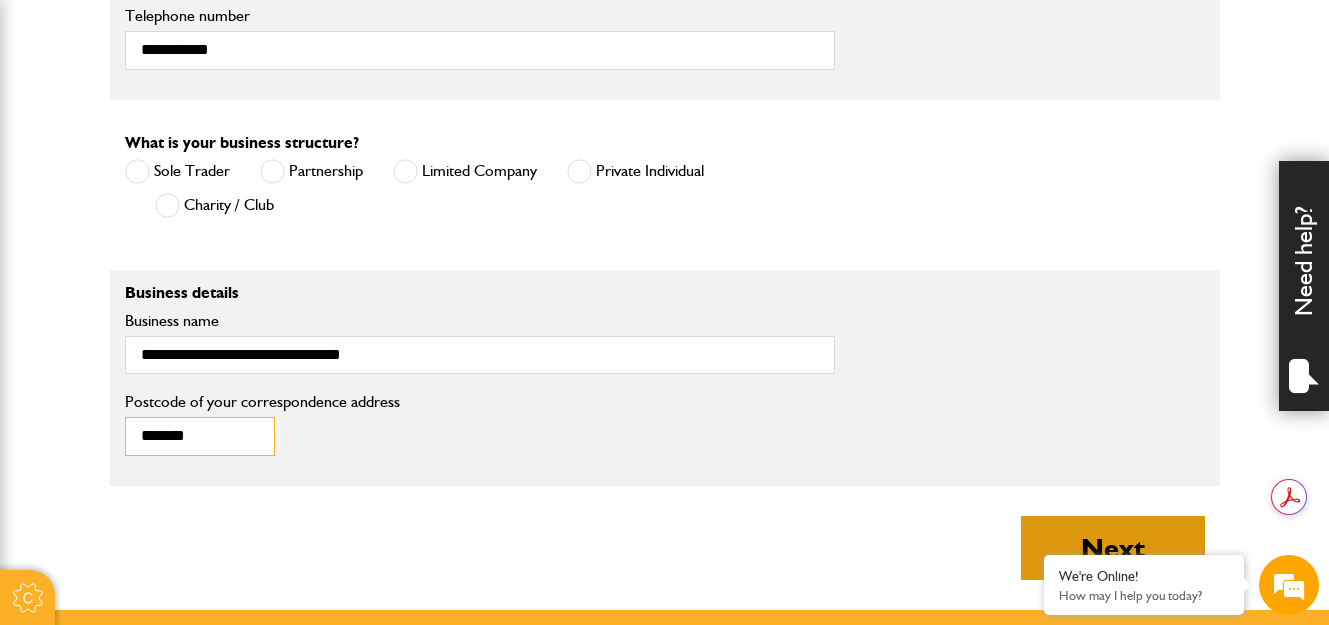 type on "*******" 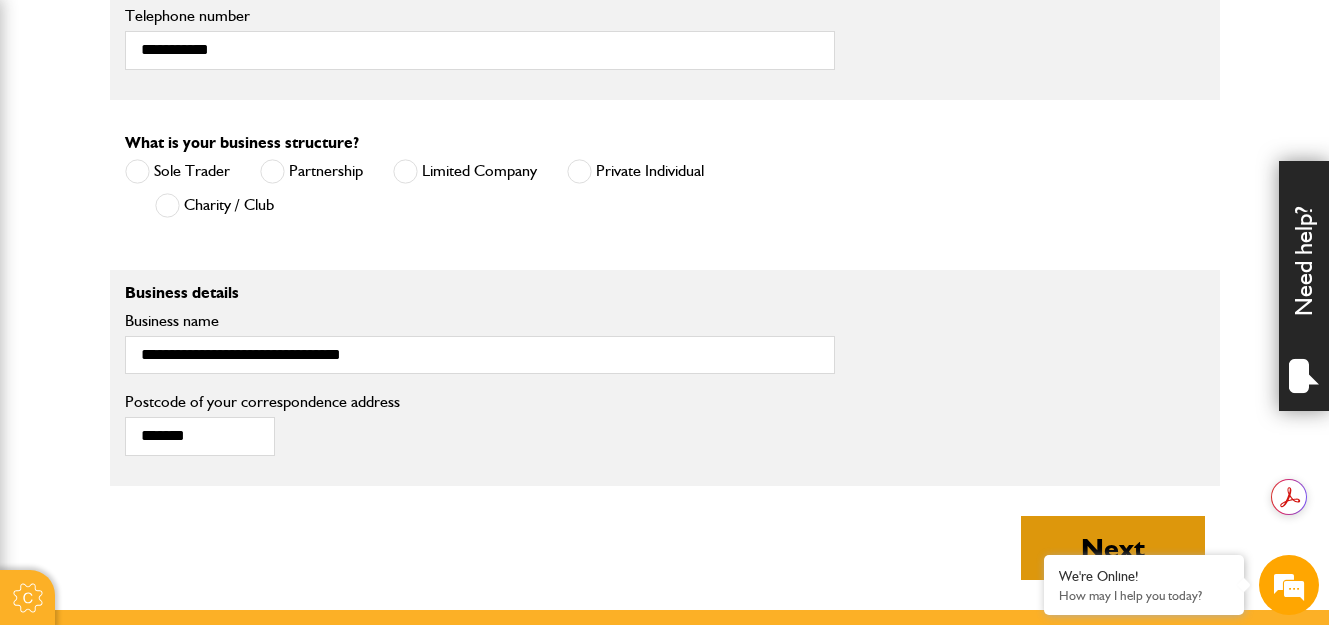 click on "Next" at bounding box center (1113, 548) 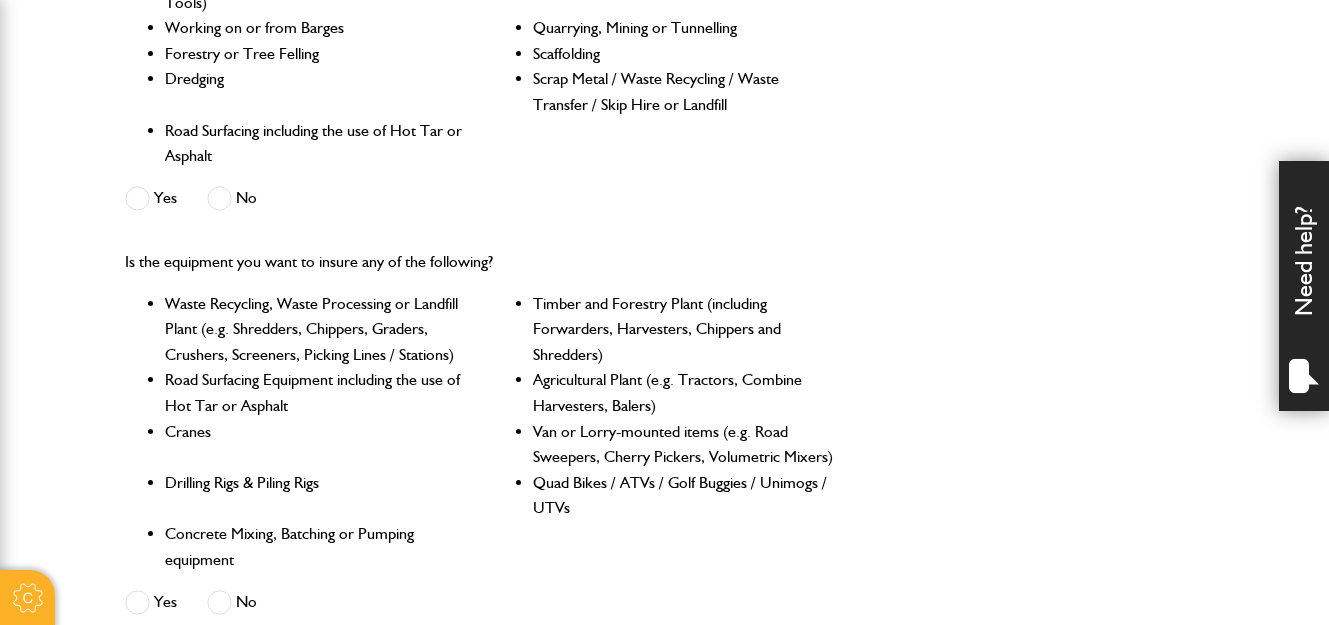 scroll, scrollTop: 631, scrollLeft: 0, axis: vertical 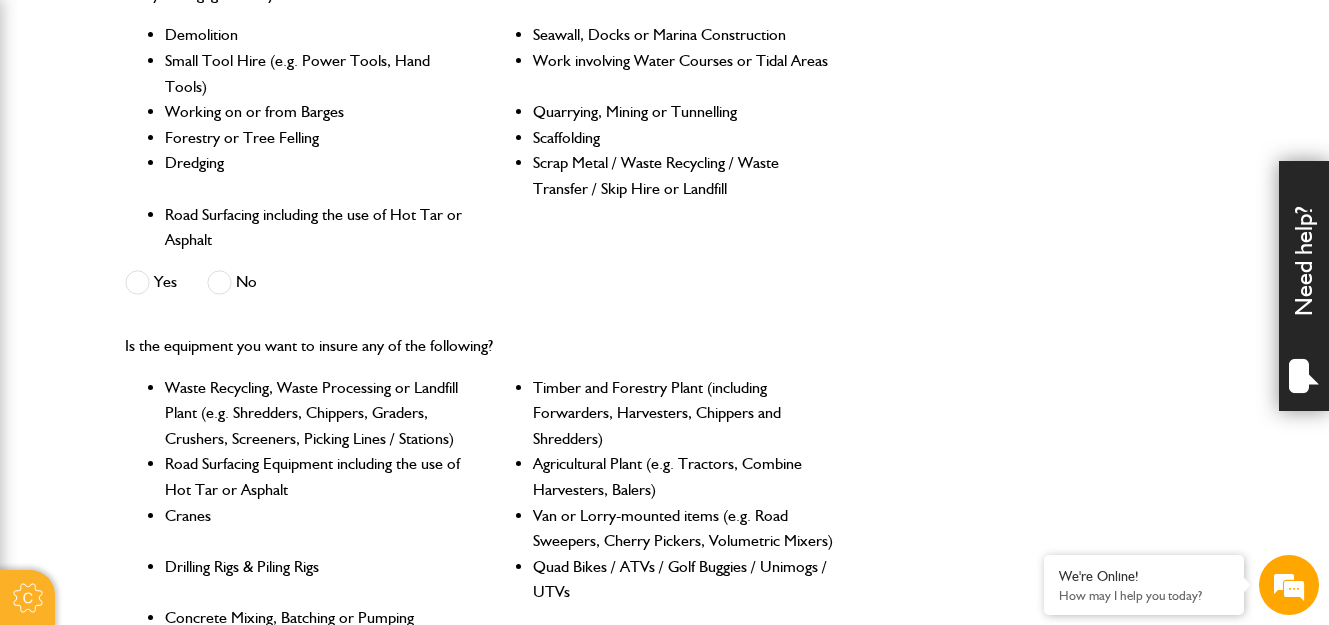 click at bounding box center (219, 282) 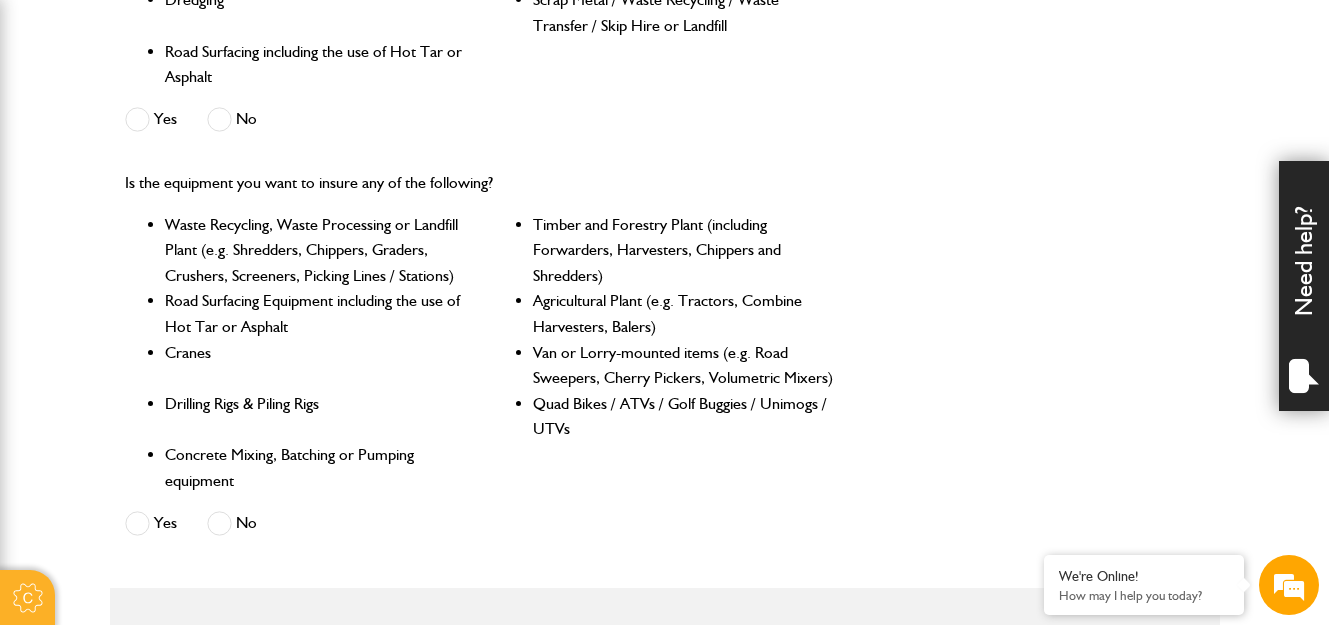 scroll, scrollTop: 931, scrollLeft: 0, axis: vertical 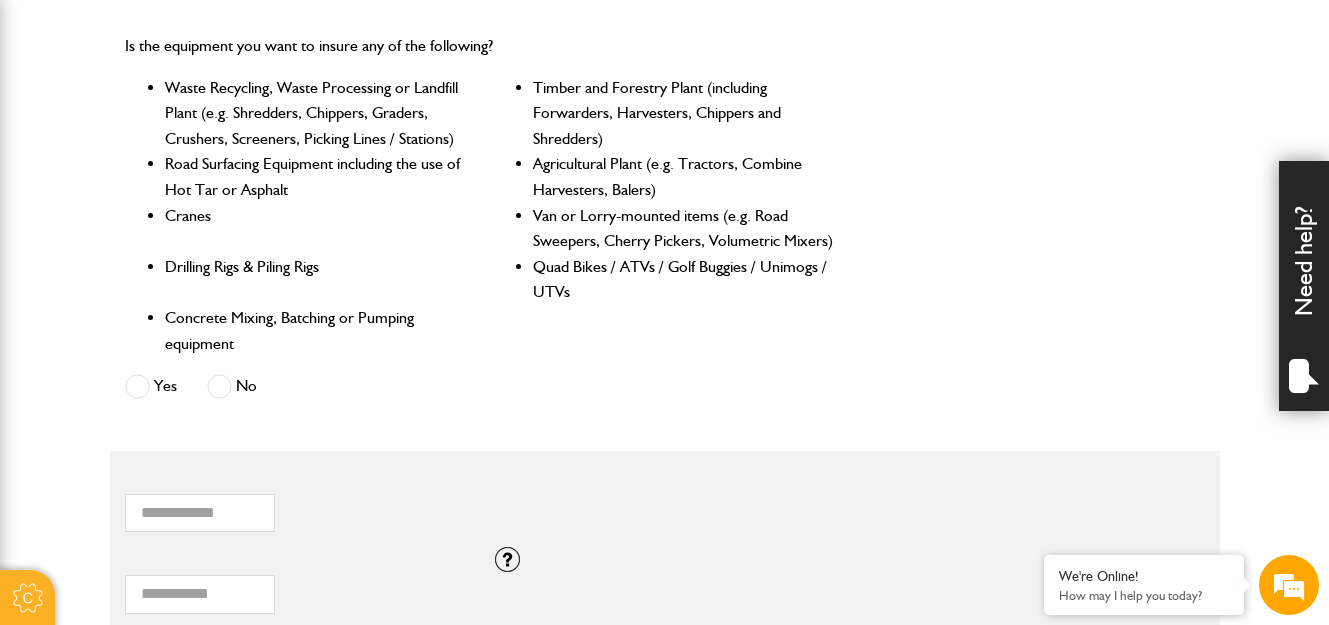 click at bounding box center (219, 386) 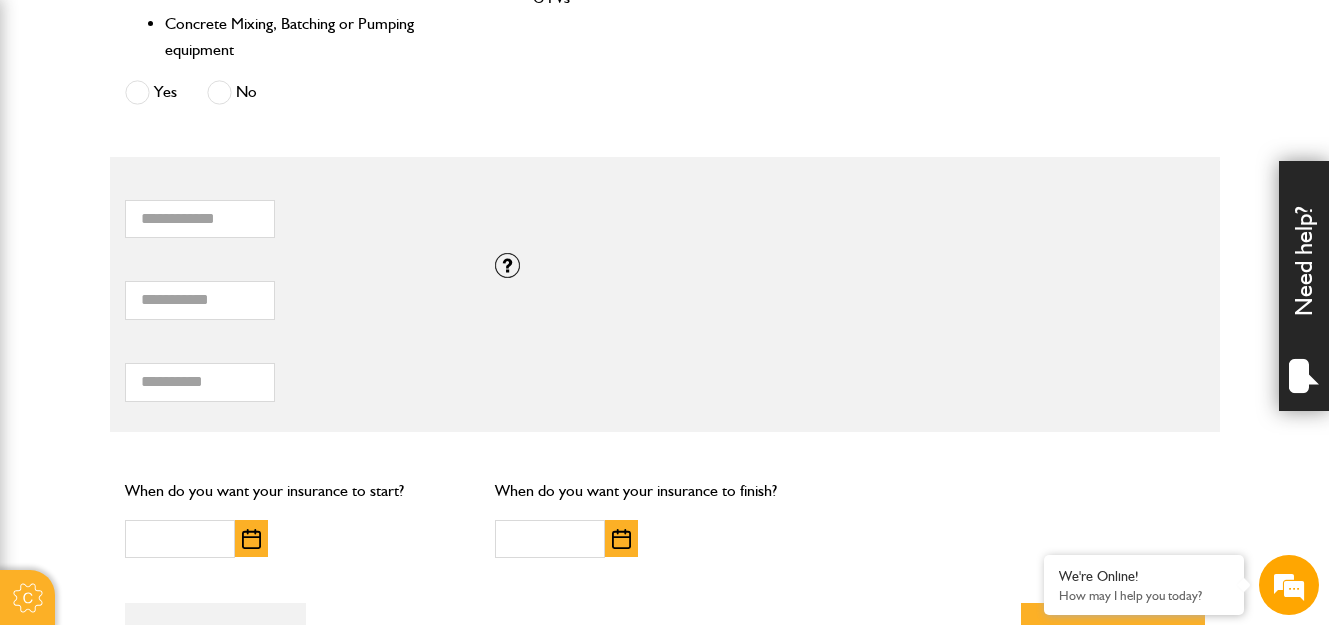 scroll, scrollTop: 1231, scrollLeft: 0, axis: vertical 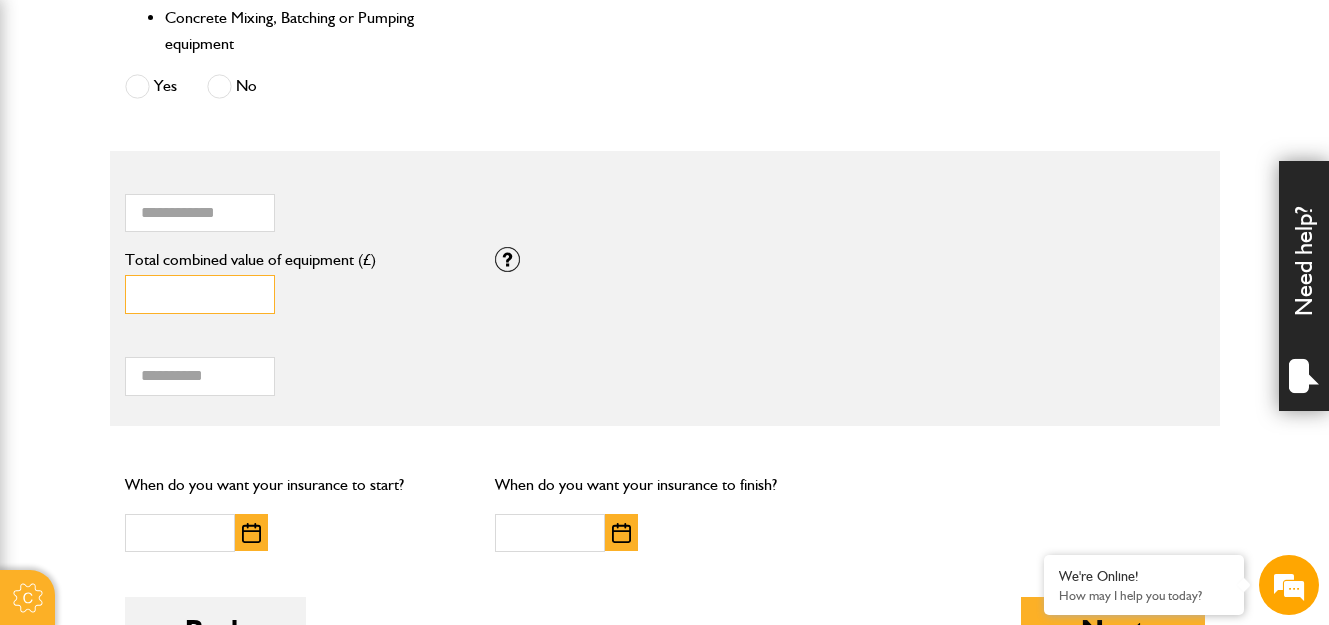 click on "*" at bounding box center [200, 294] 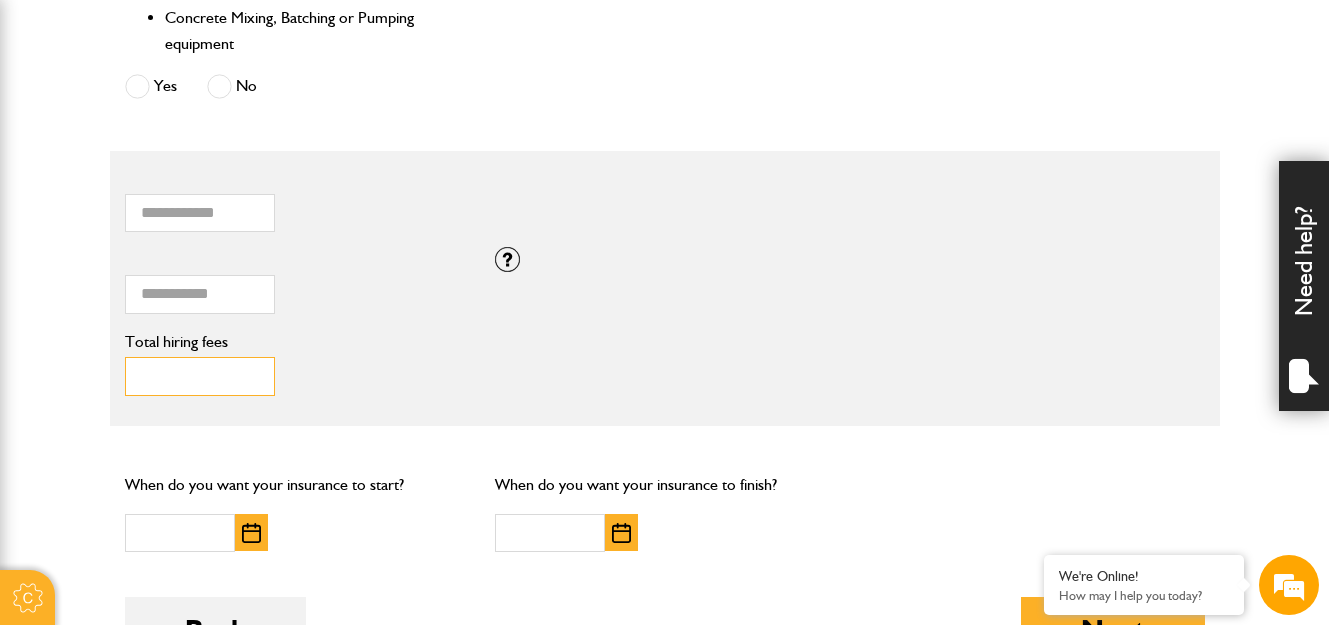 click on "Total hiring fees" at bounding box center (200, 376) 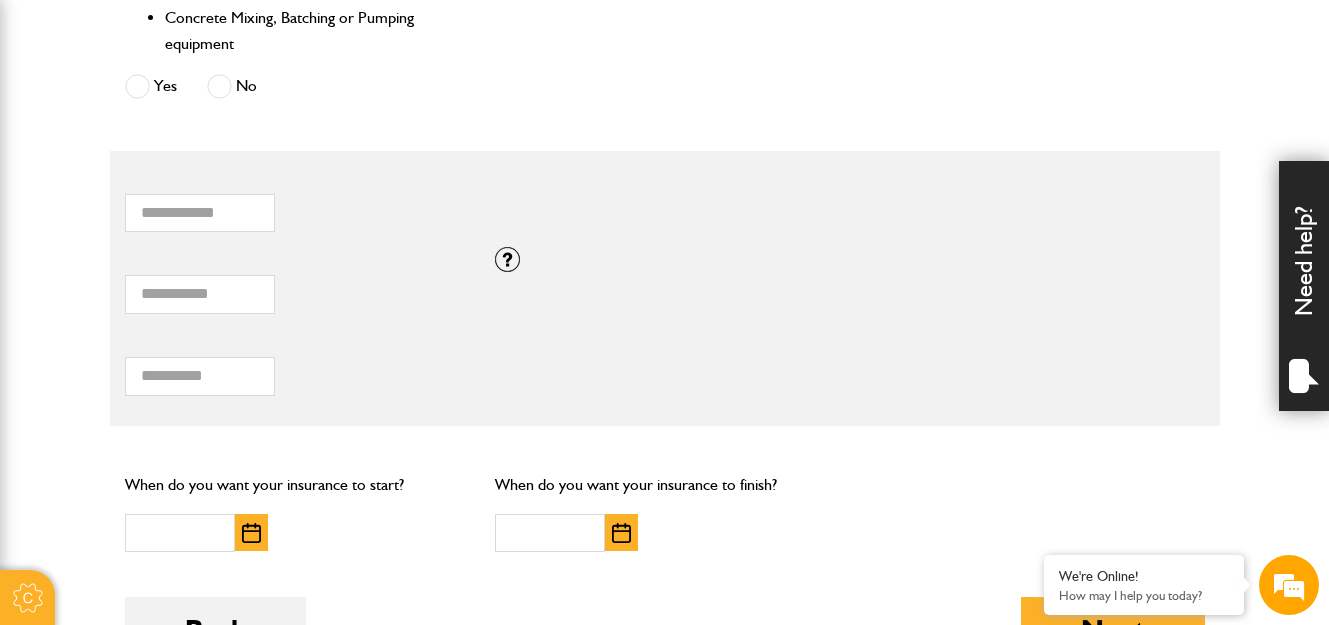 click at bounding box center (251, 533) 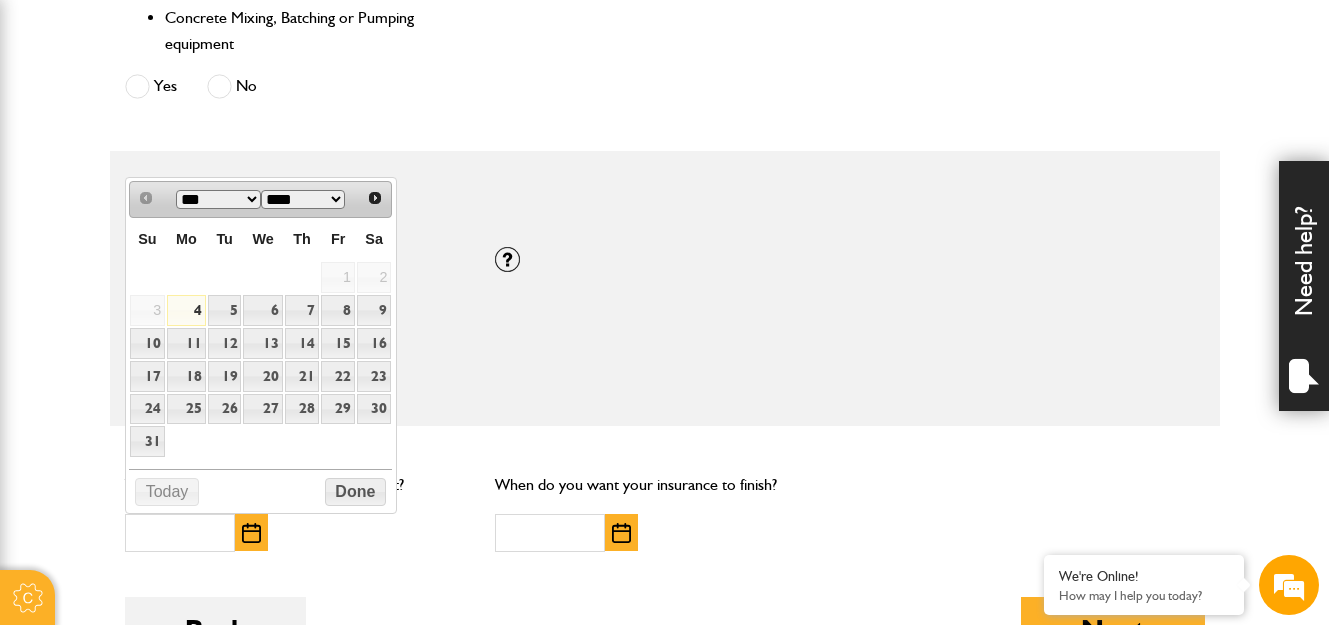 click on "4" at bounding box center (186, 310) 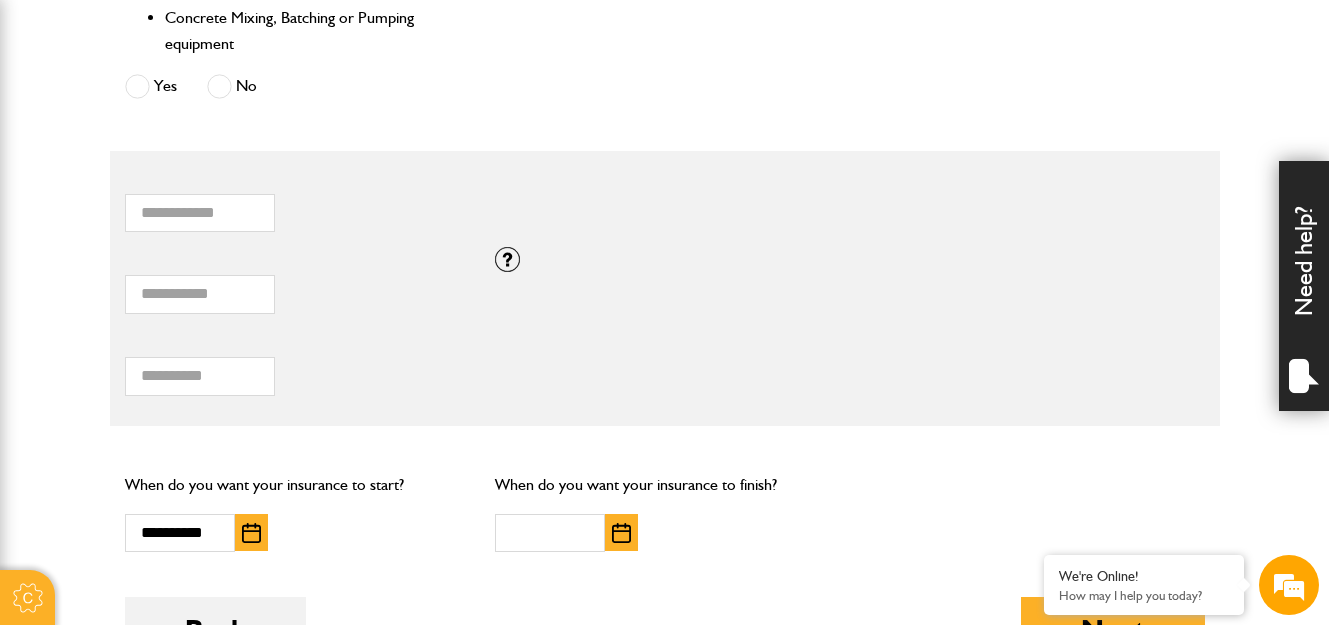click at bounding box center (621, 532) 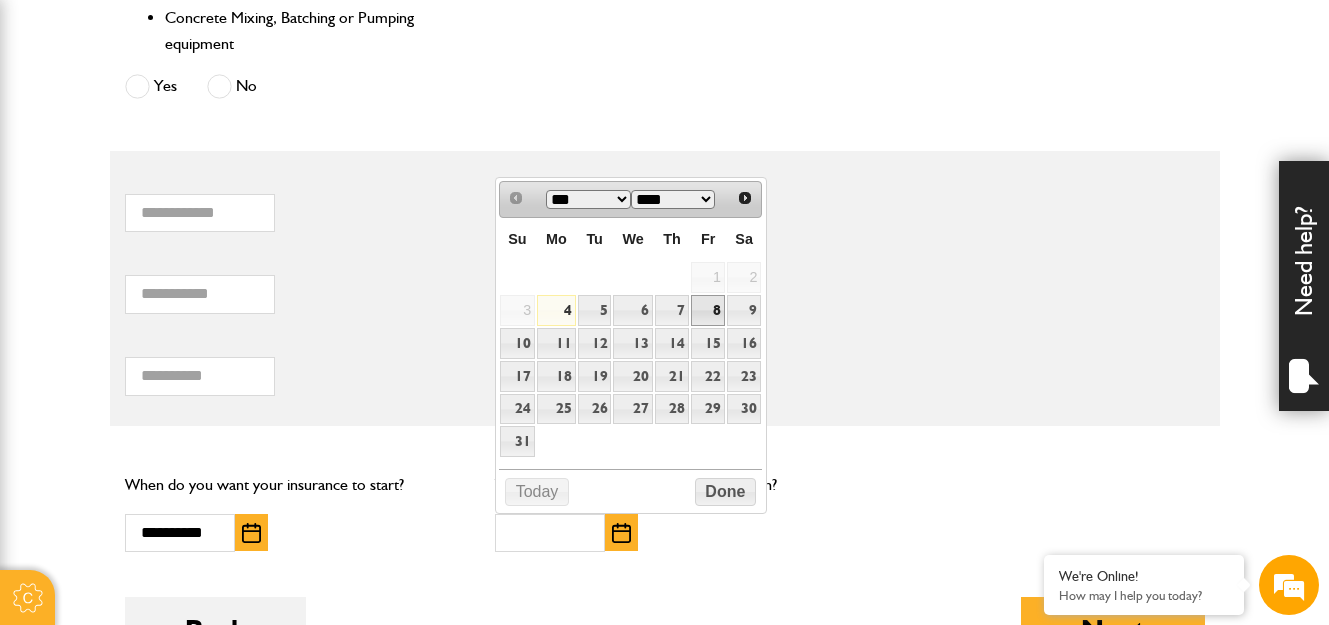 click on "8" at bounding box center [708, 310] 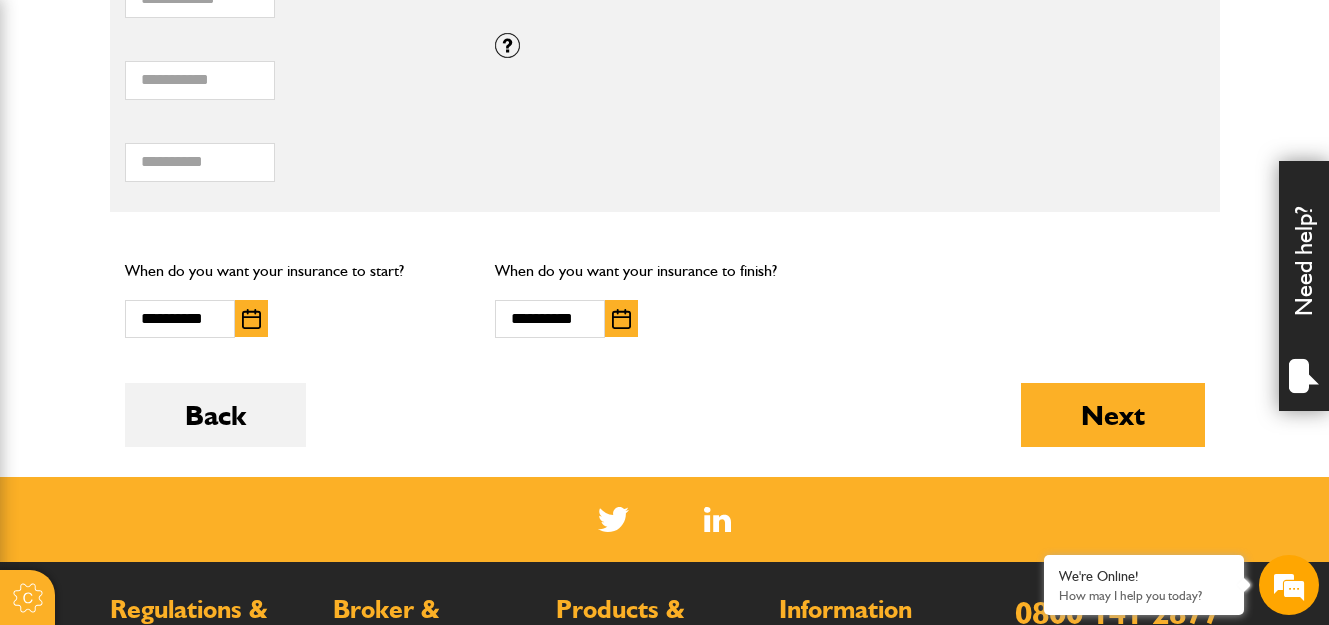 scroll, scrollTop: 1531, scrollLeft: 0, axis: vertical 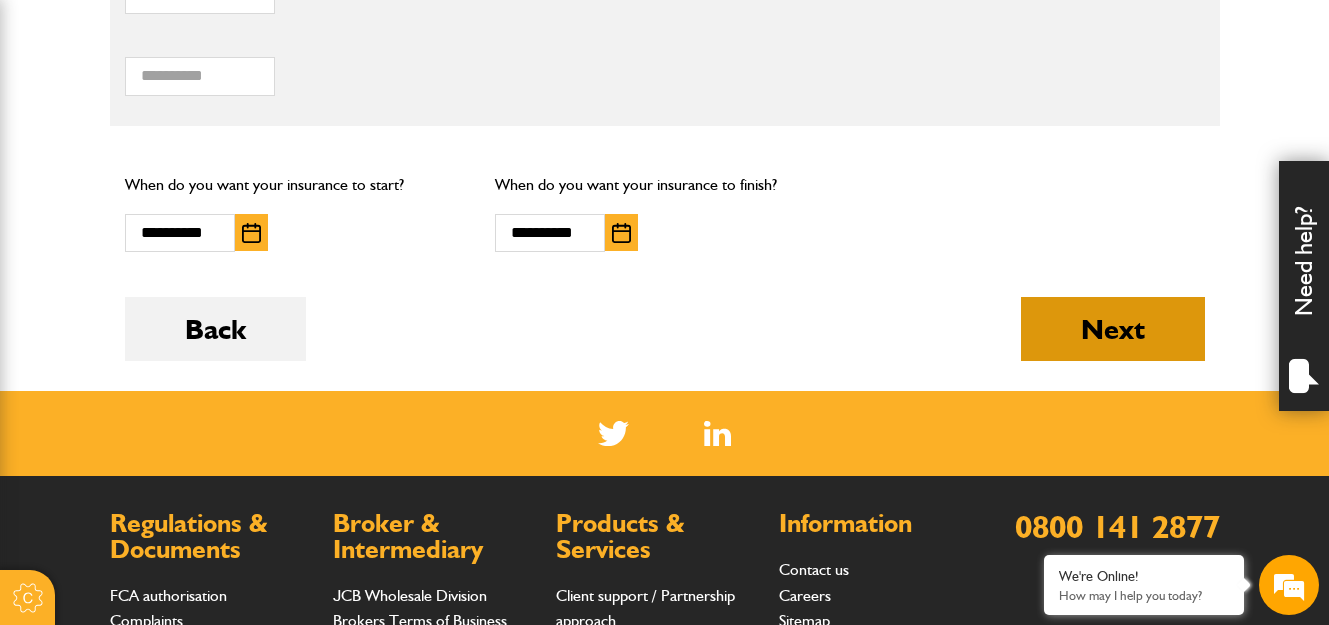 click on "Next" at bounding box center [1113, 329] 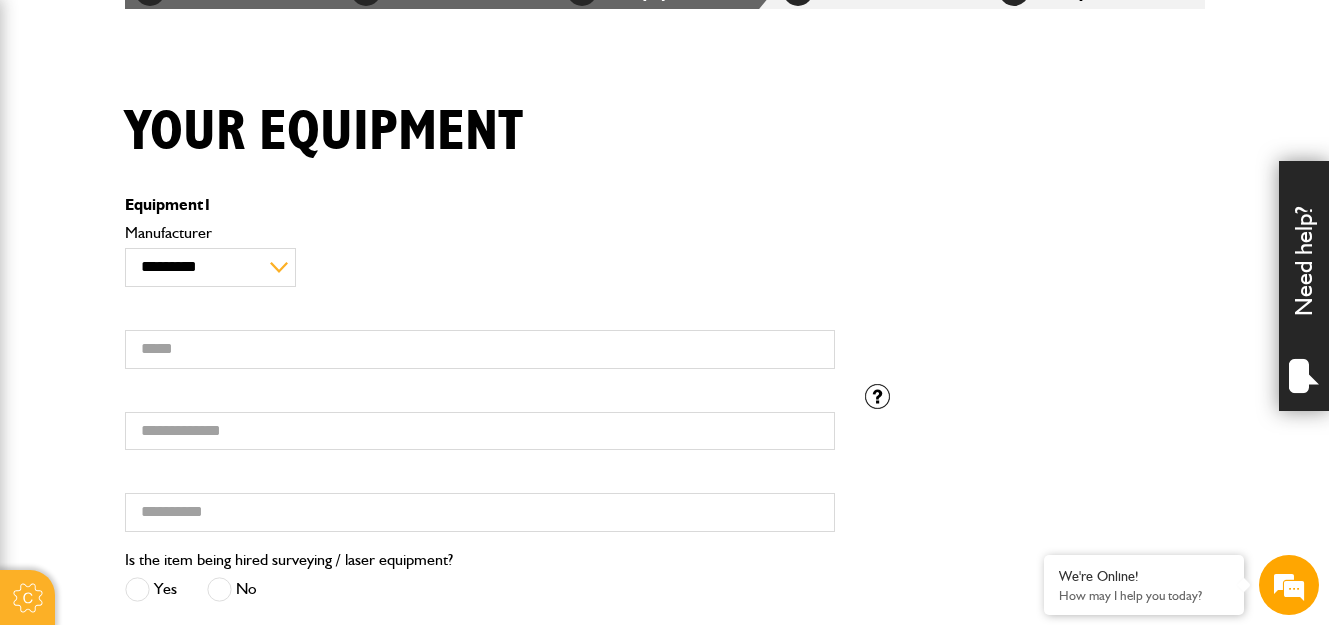 scroll, scrollTop: 400, scrollLeft: 0, axis: vertical 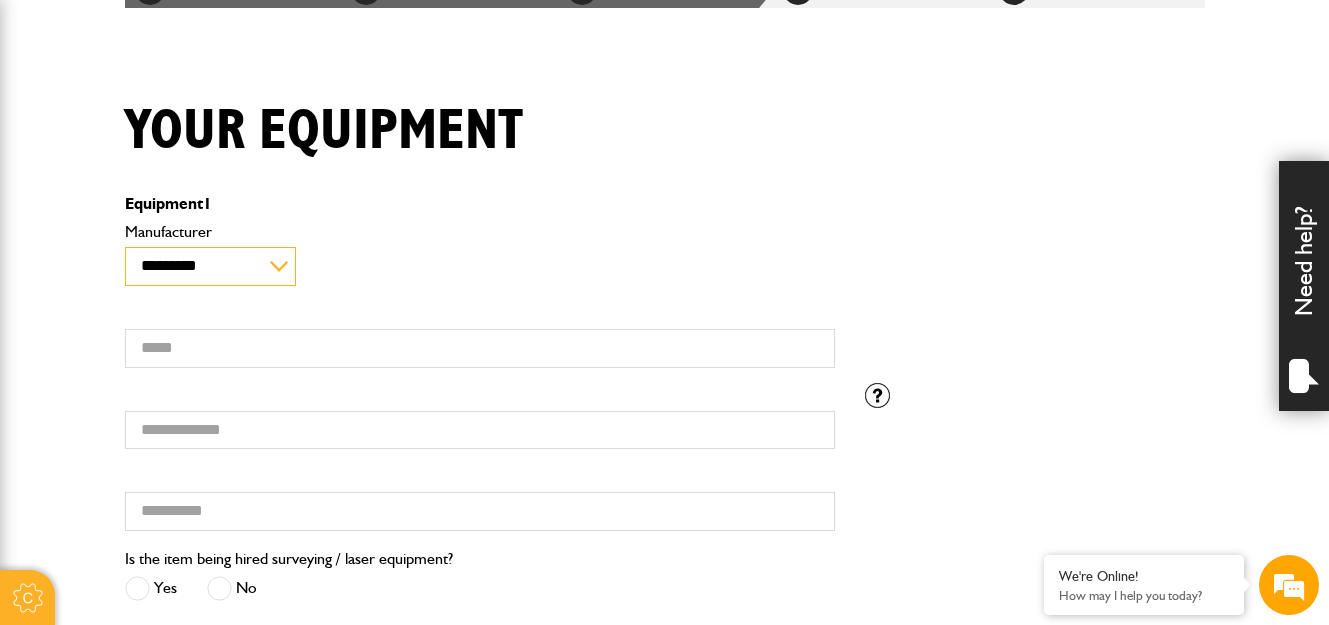 click on "**********" at bounding box center [210, 266] 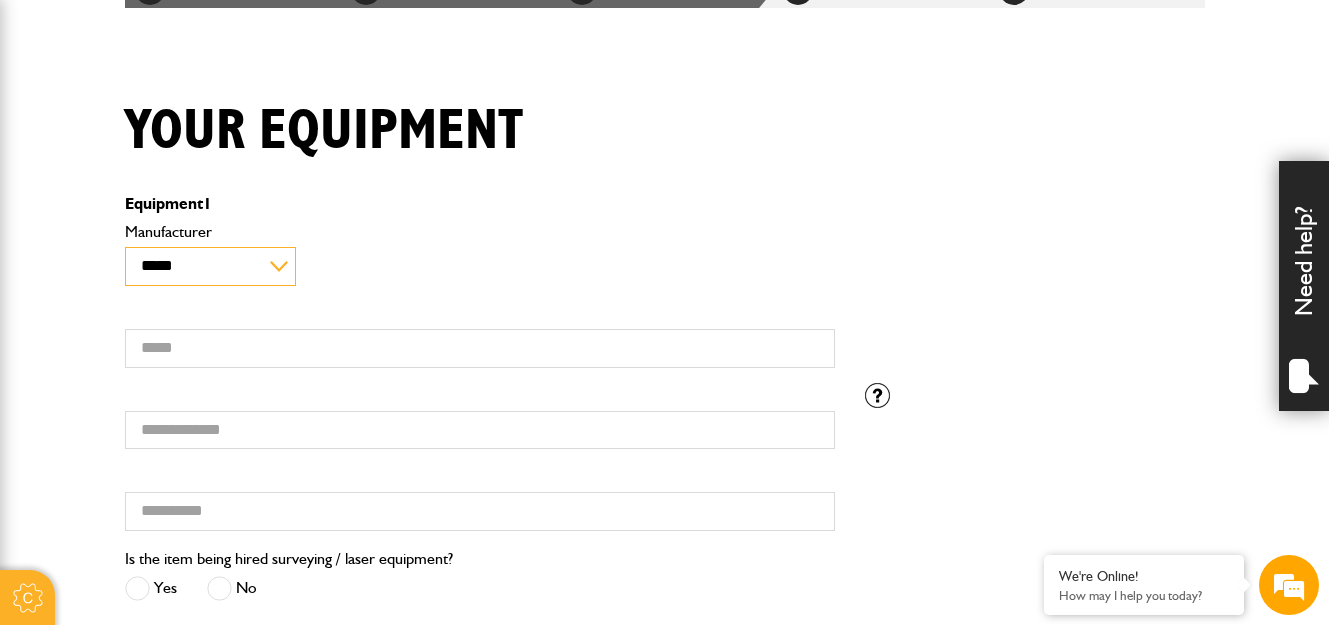 click on "**********" at bounding box center [210, 266] 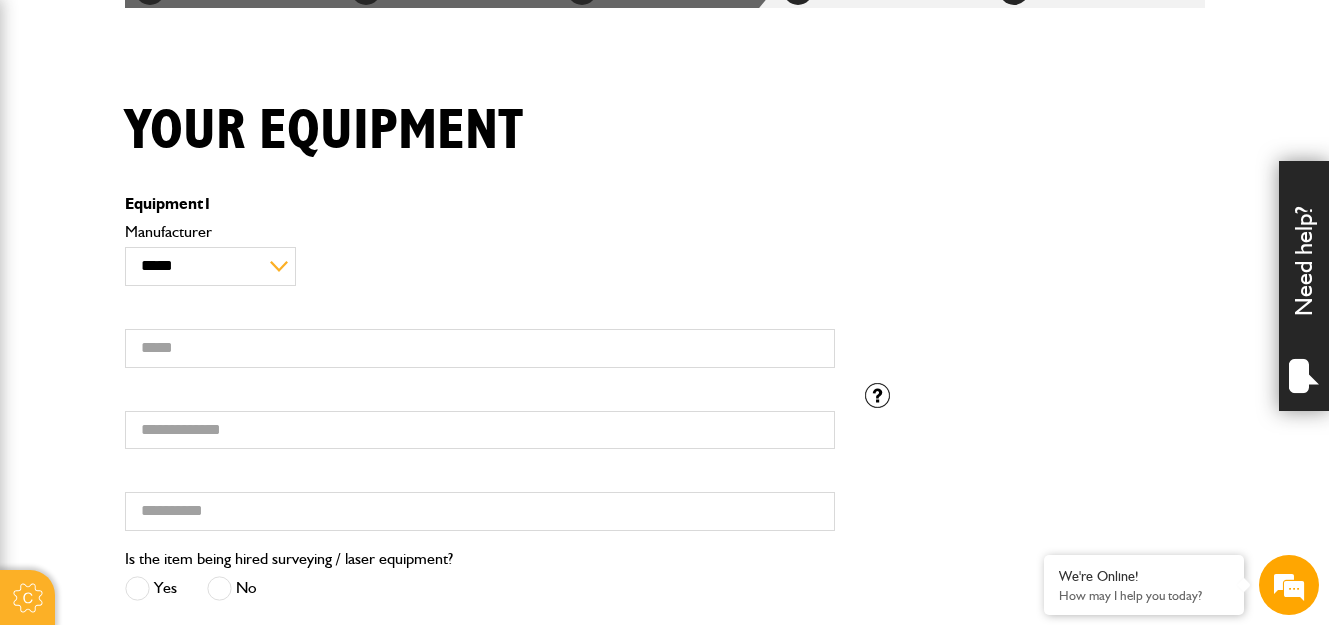 scroll, scrollTop: 0, scrollLeft: 0, axis: both 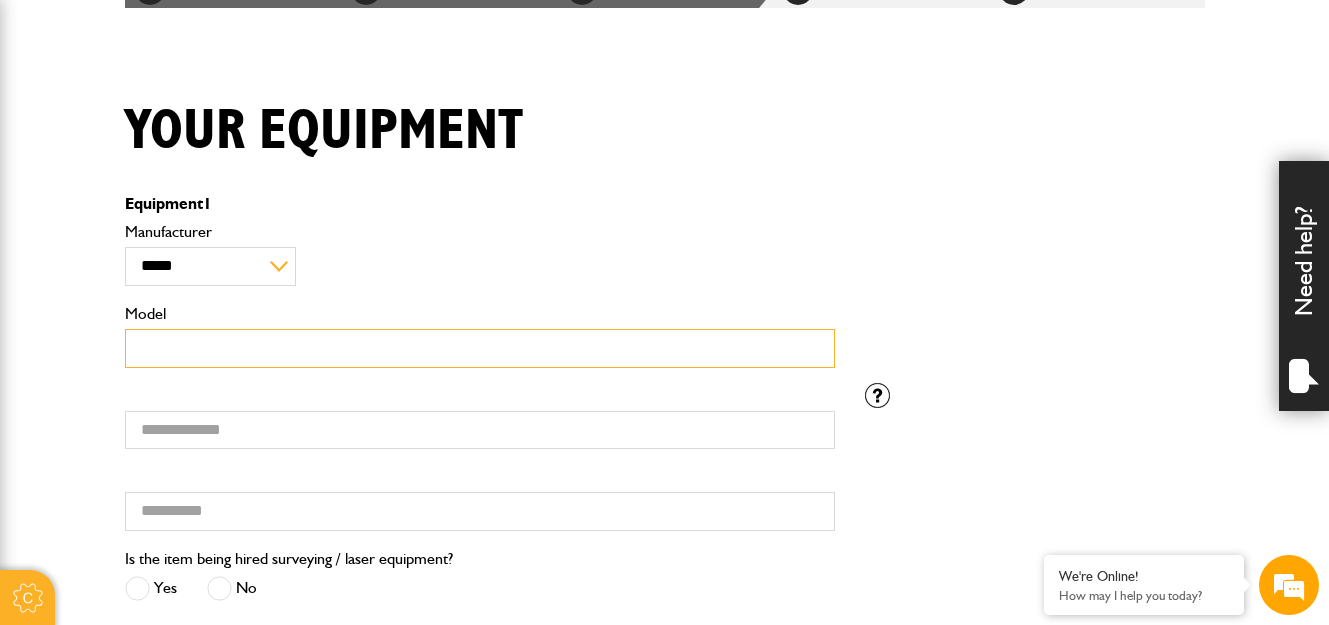 click on "Model" at bounding box center (480, 348) 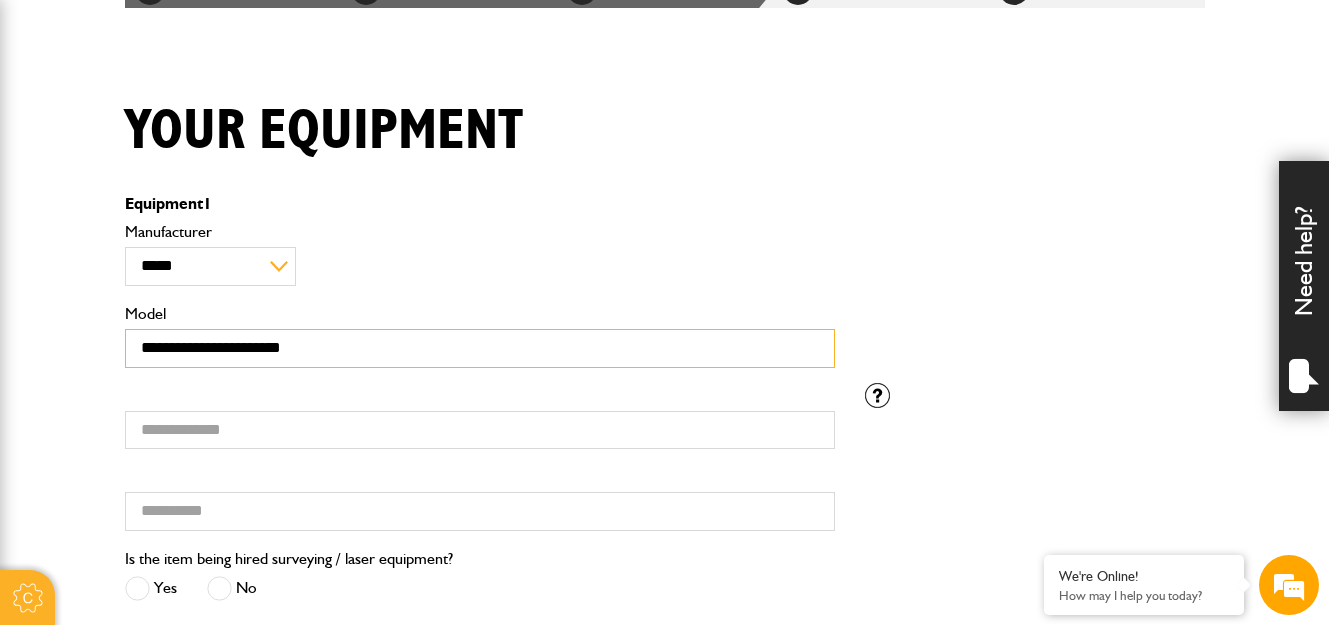 type on "**********" 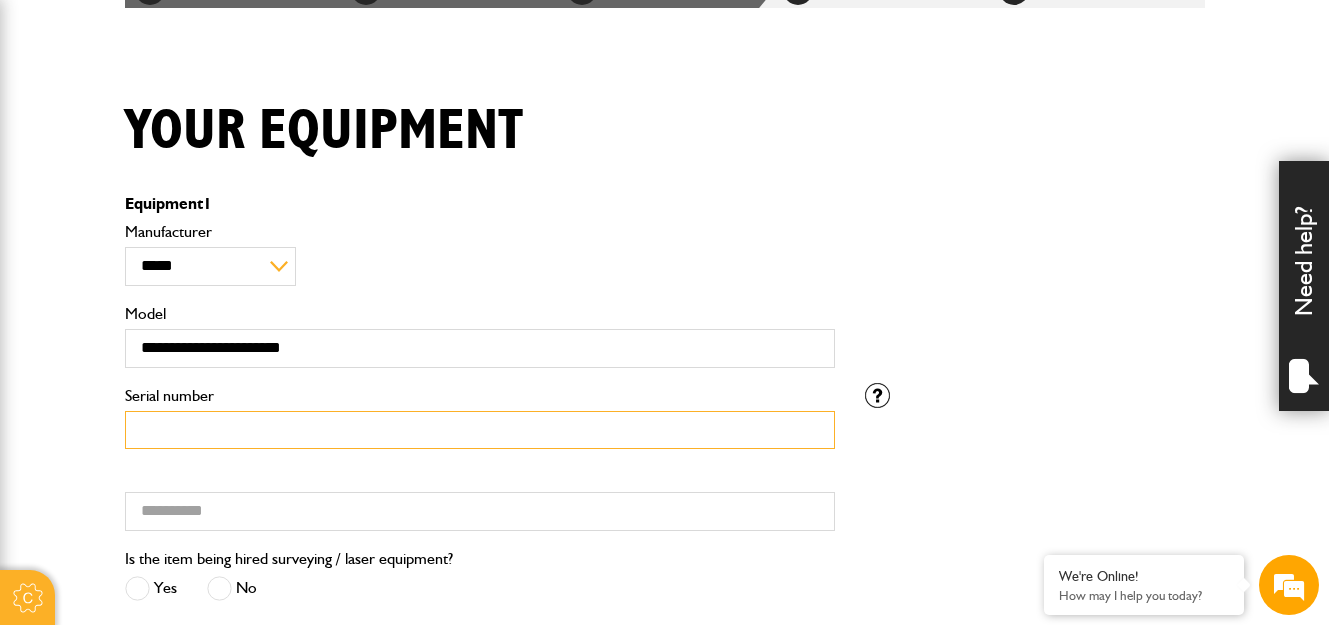 click on "Serial number" at bounding box center [480, 430] 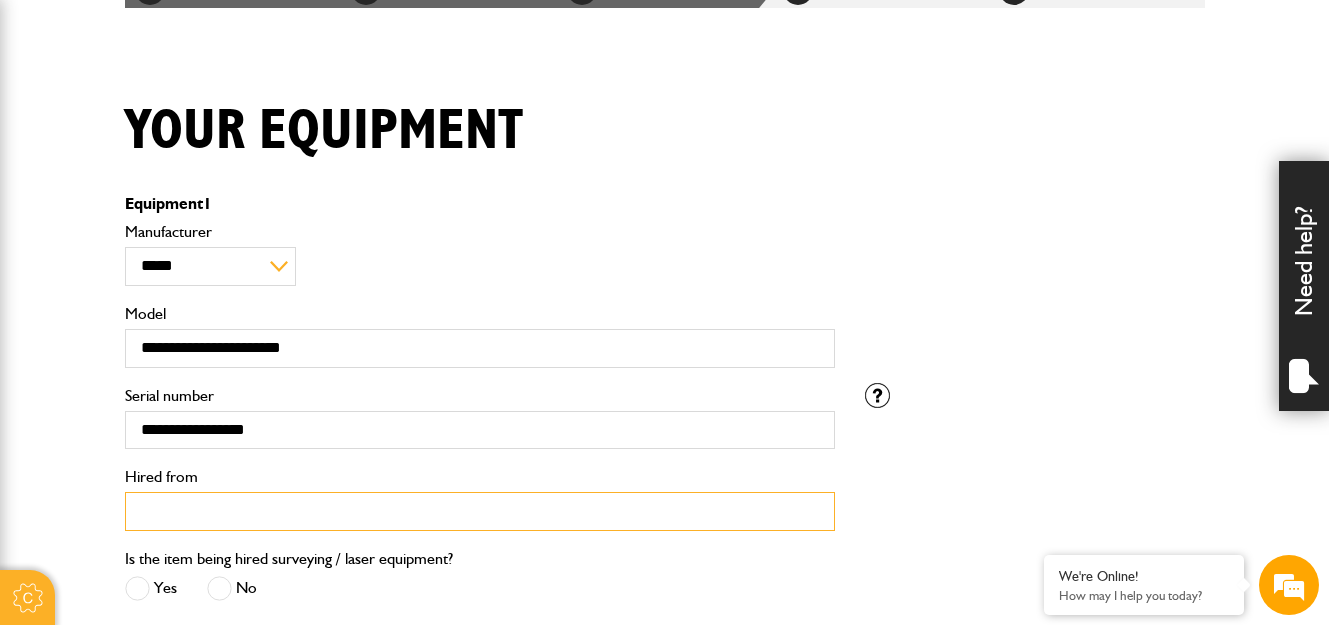 click on "Hired from" at bounding box center [480, 511] 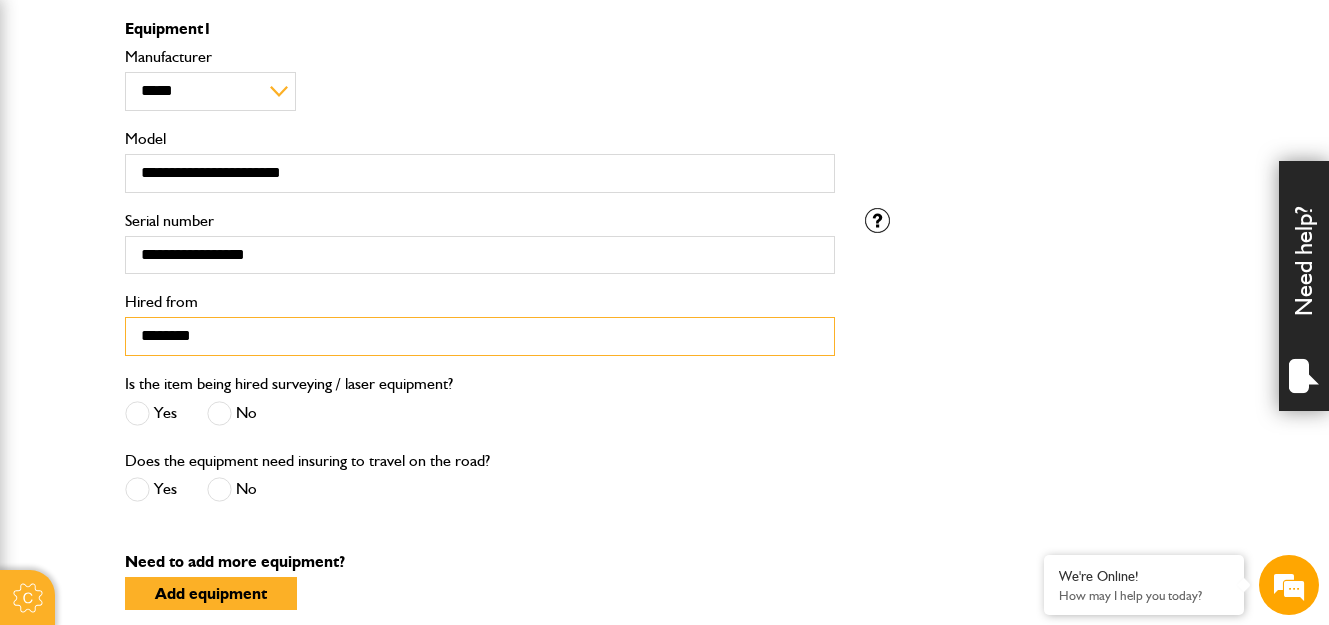 scroll, scrollTop: 600, scrollLeft: 0, axis: vertical 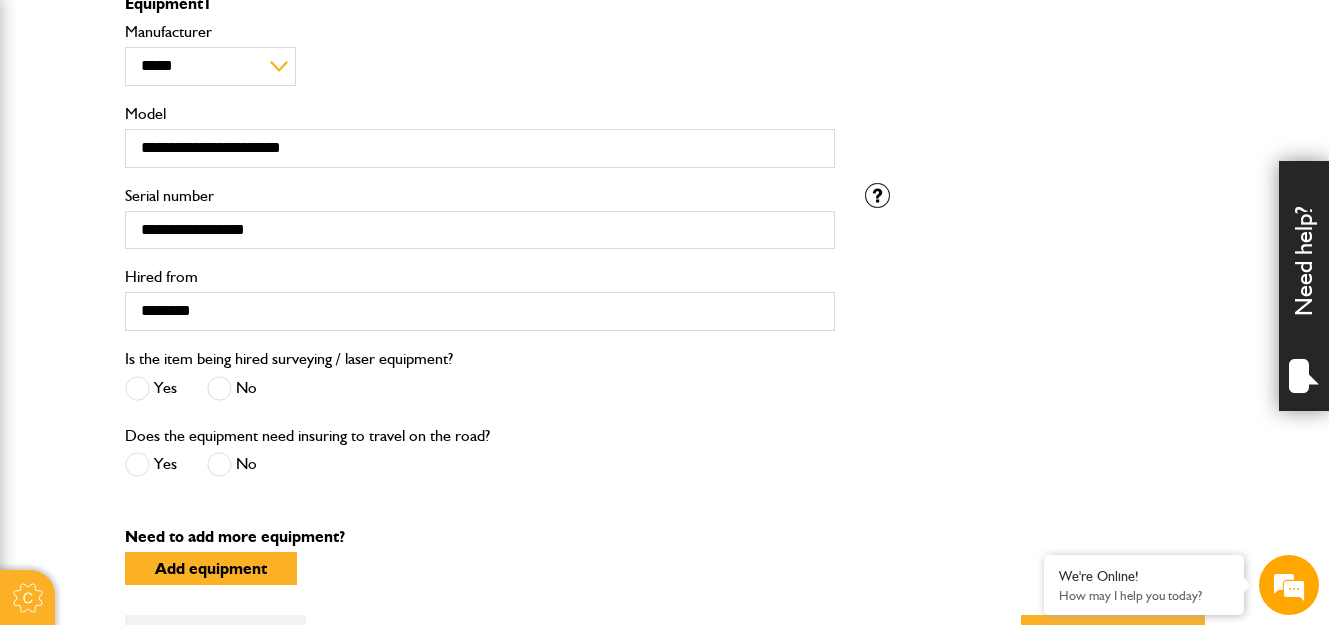 click at bounding box center [219, 388] 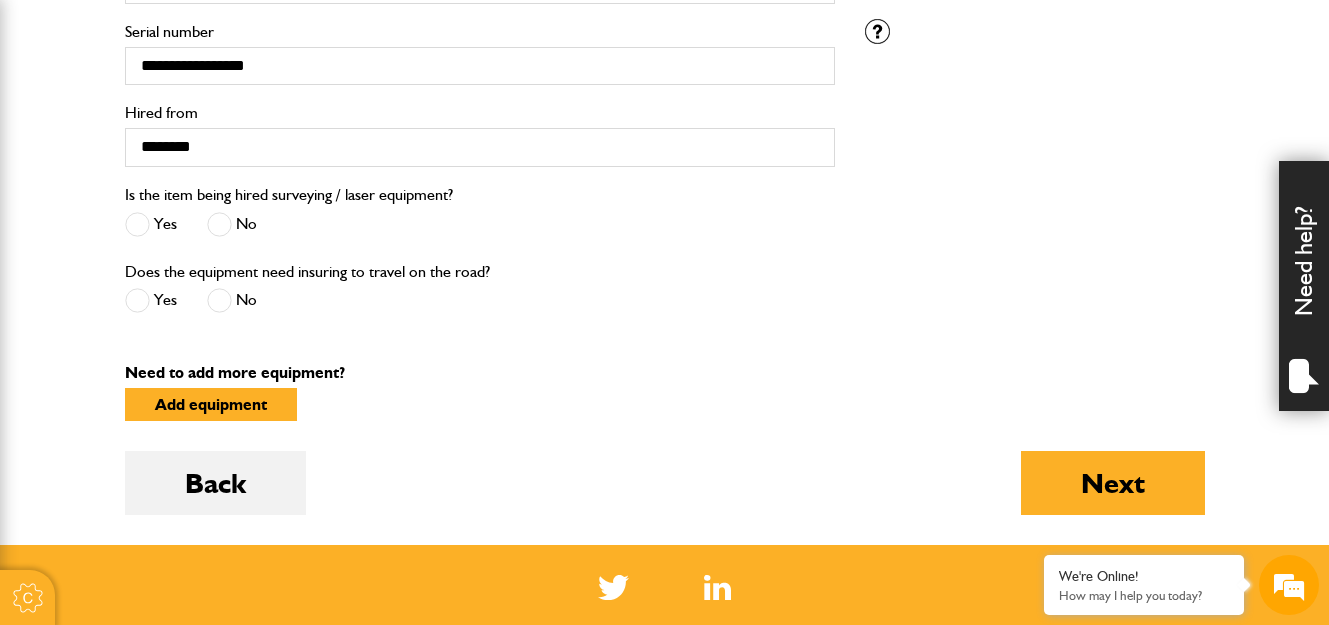 scroll, scrollTop: 800, scrollLeft: 0, axis: vertical 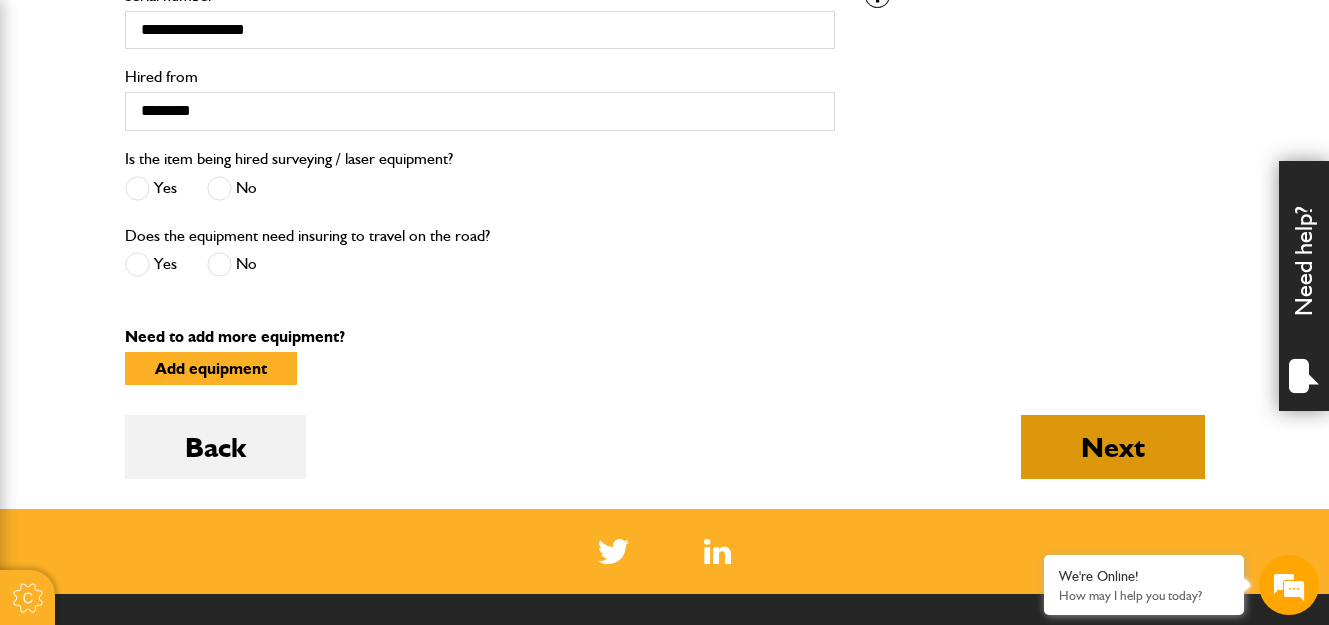 click on "Next" at bounding box center (1113, 447) 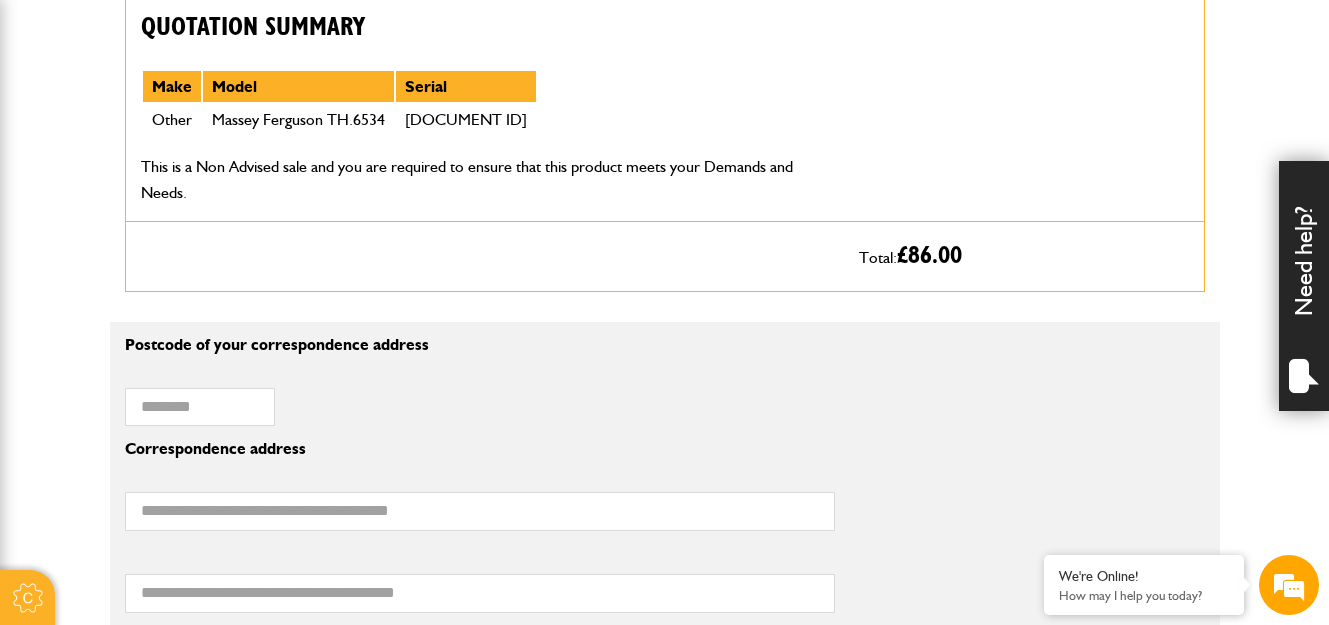 scroll, scrollTop: 1200, scrollLeft: 0, axis: vertical 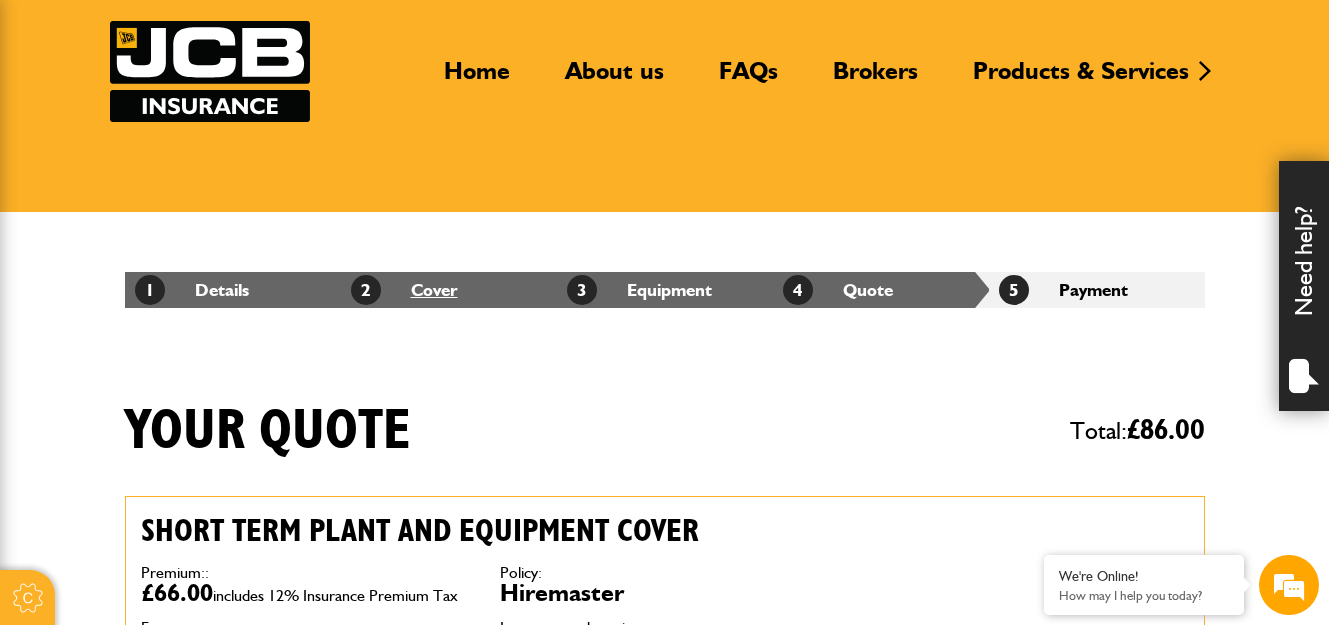 click on "2 Cover" at bounding box center (404, 289) 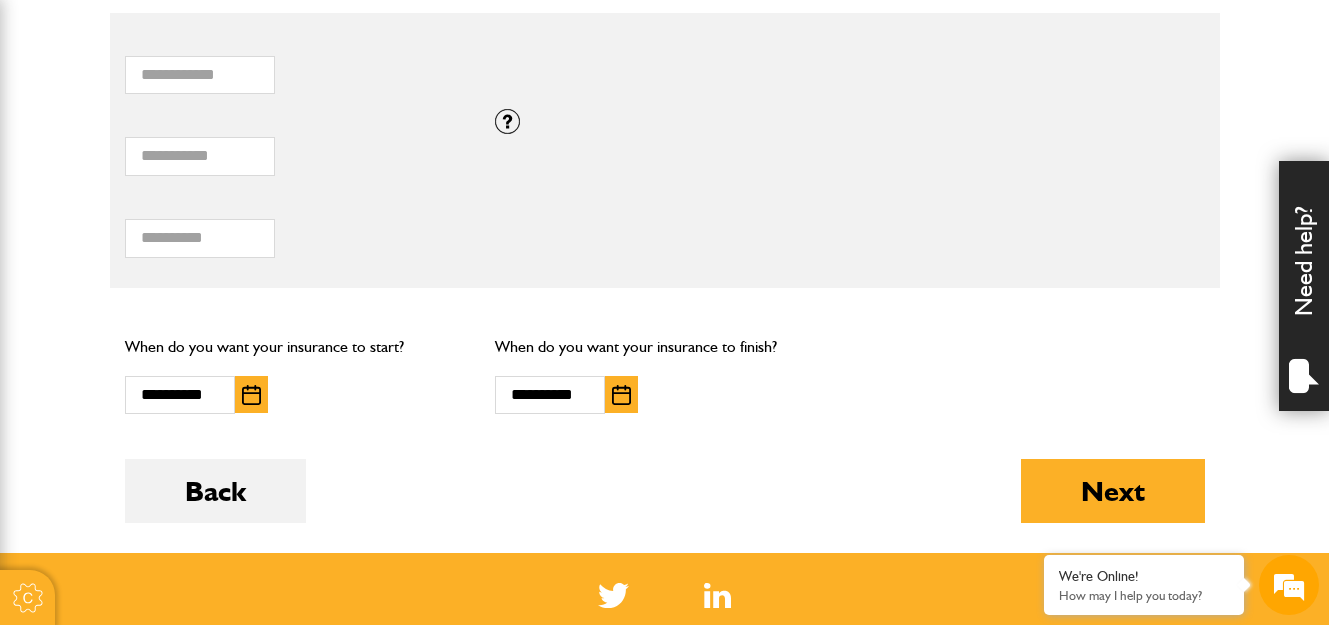 scroll, scrollTop: 1400, scrollLeft: 0, axis: vertical 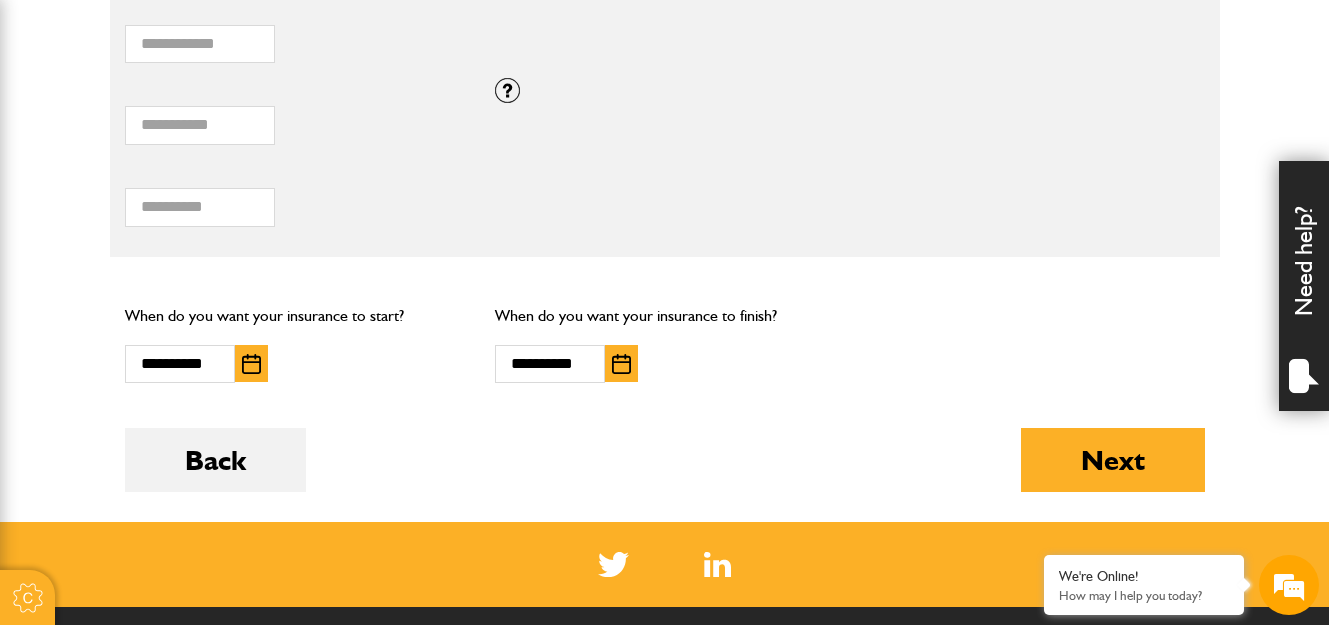 click at bounding box center (621, 364) 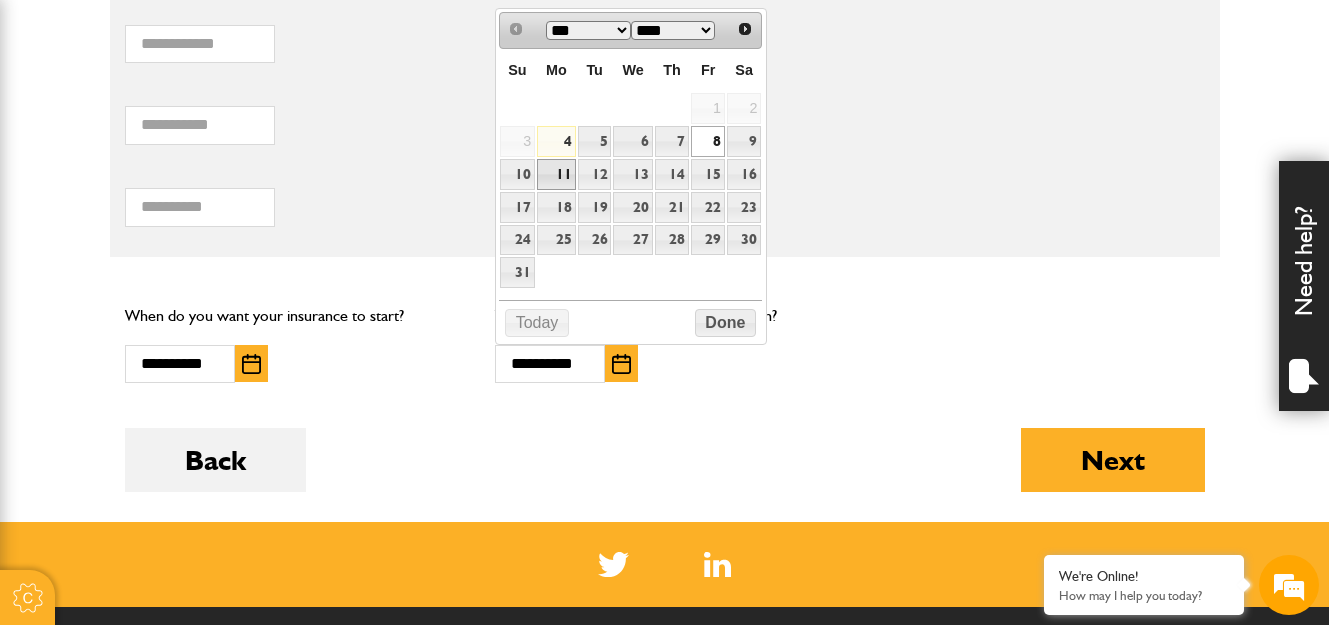 click on "11" at bounding box center [556, 174] 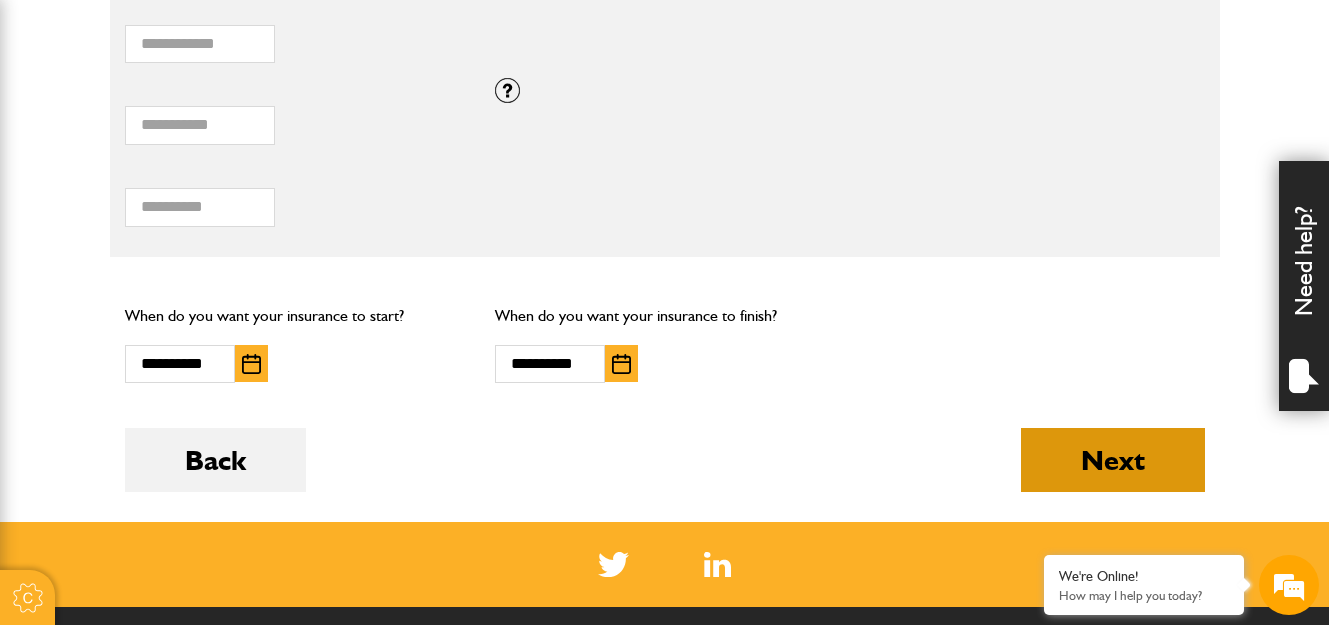 click on "Next" at bounding box center [1113, 460] 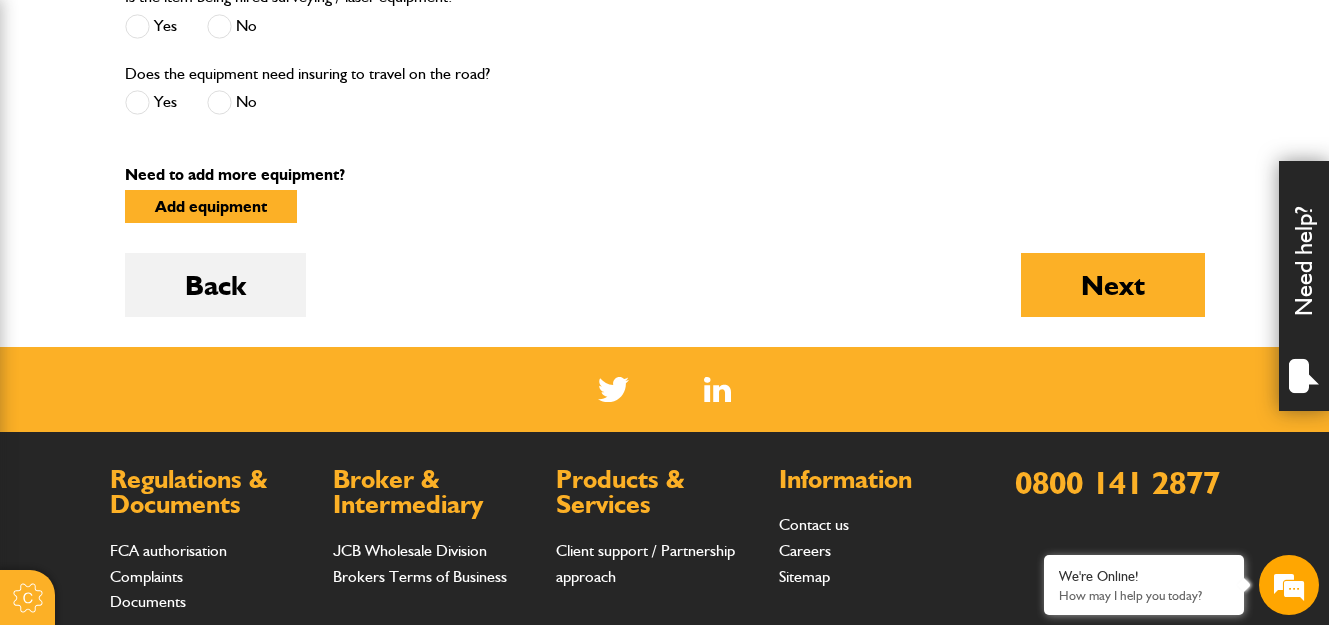 scroll, scrollTop: 1000, scrollLeft: 0, axis: vertical 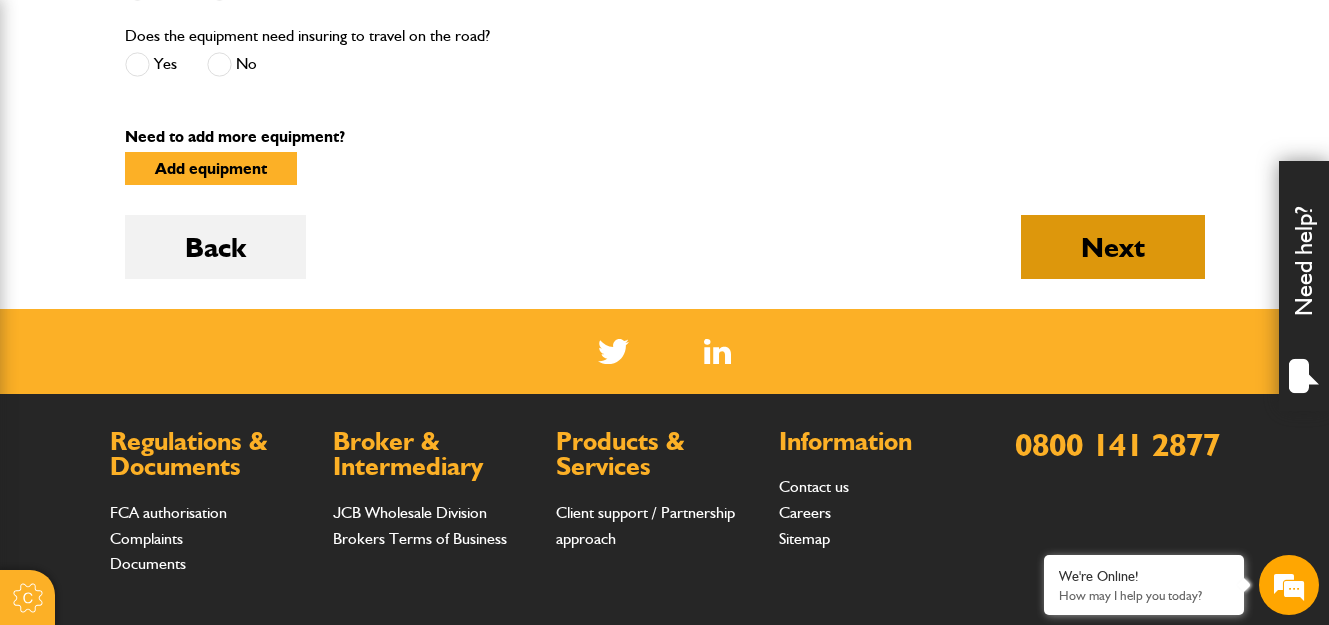 click on "Next" at bounding box center (1113, 247) 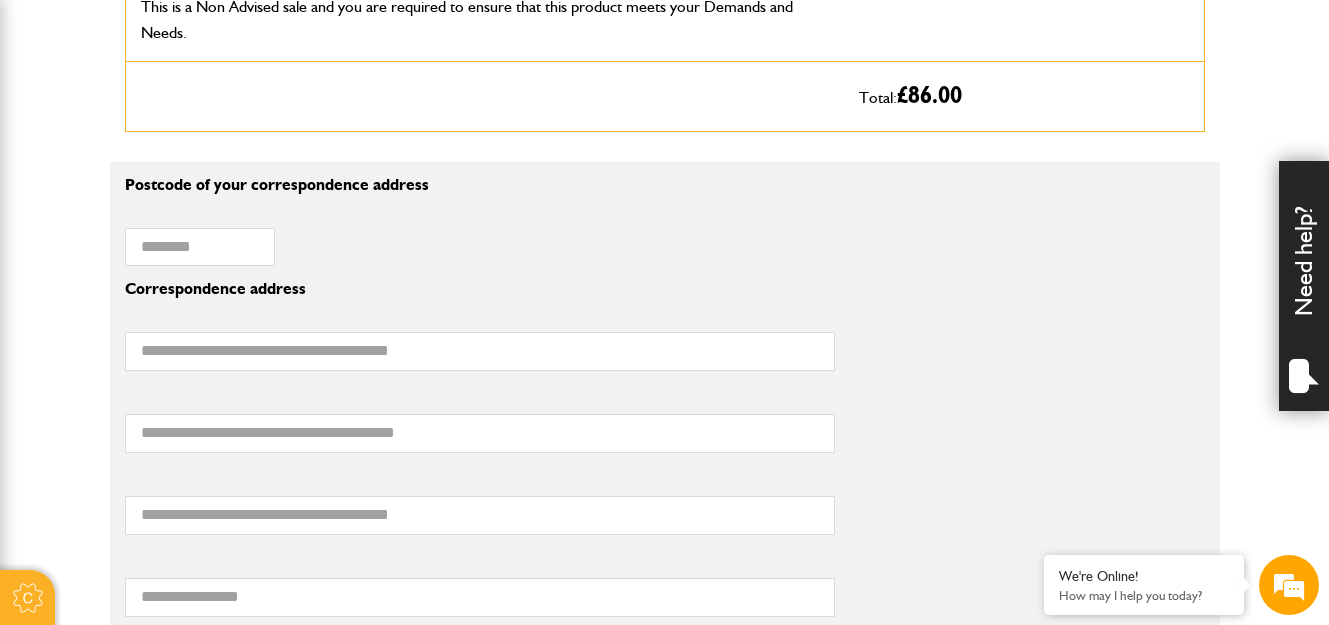scroll, scrollTop: 1300, scrollLeft: 0, axis: vertical 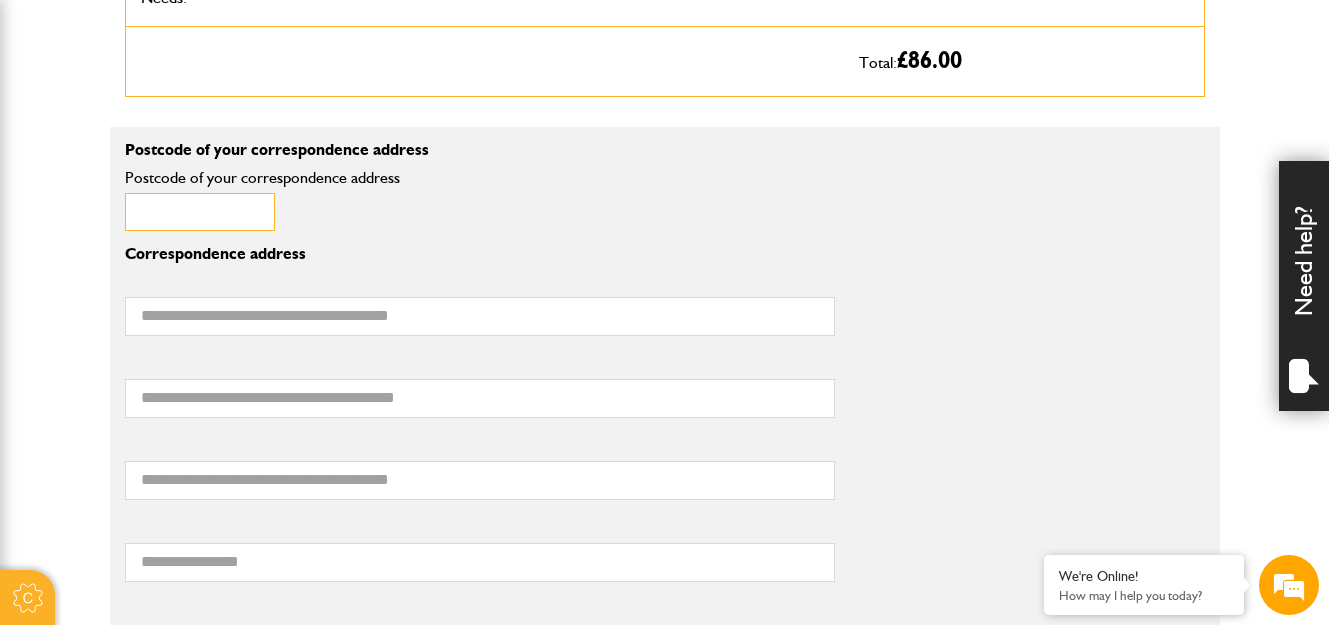 click on "Postcode of your correspondence address" at bounding box center (200, 212) 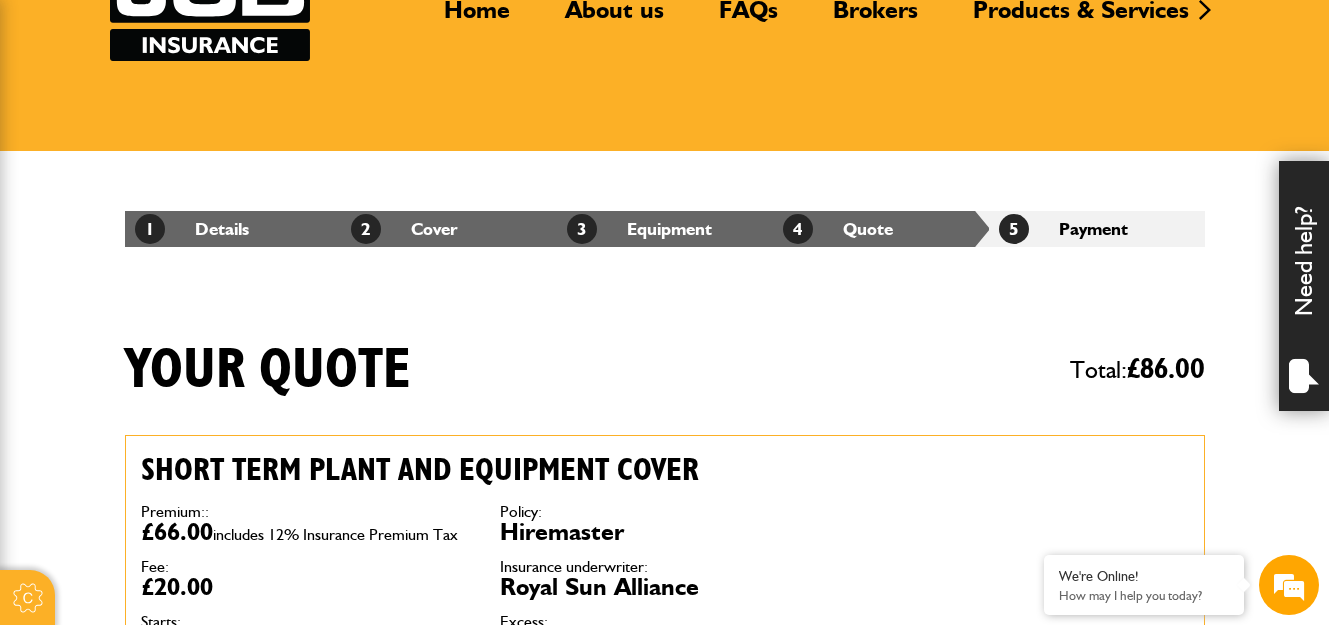 scroll, scrollTop: 100, scrollLeft: 0, axis: vertical 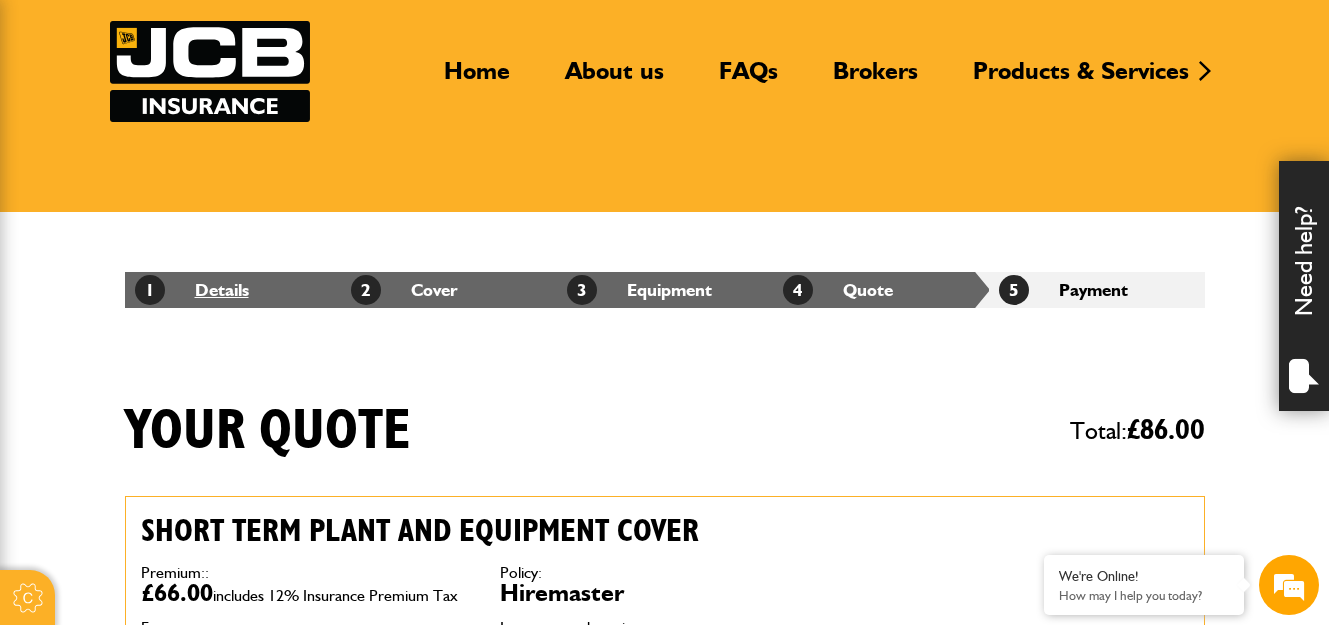 click on "1 Details" at bounding box center (192, 289) 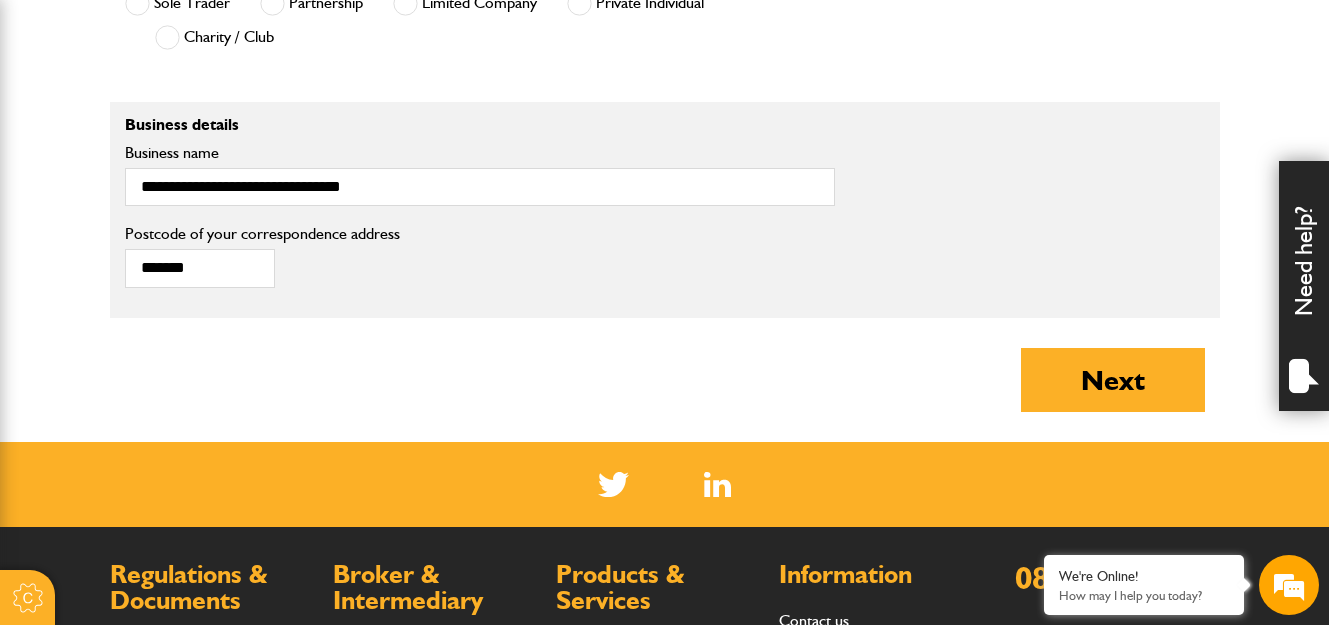 scroll, scrollTop: 1500, scrollLeft: 0, axis: vertical 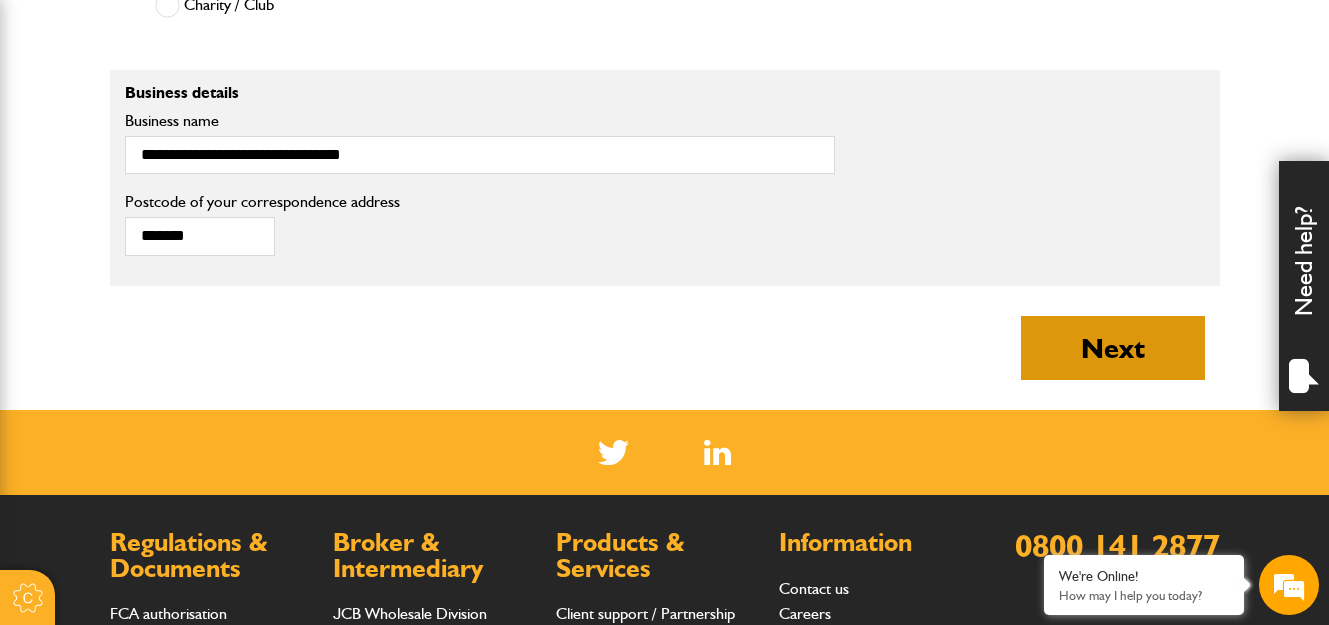 click on "Next" at bounding box center (1113, 348) 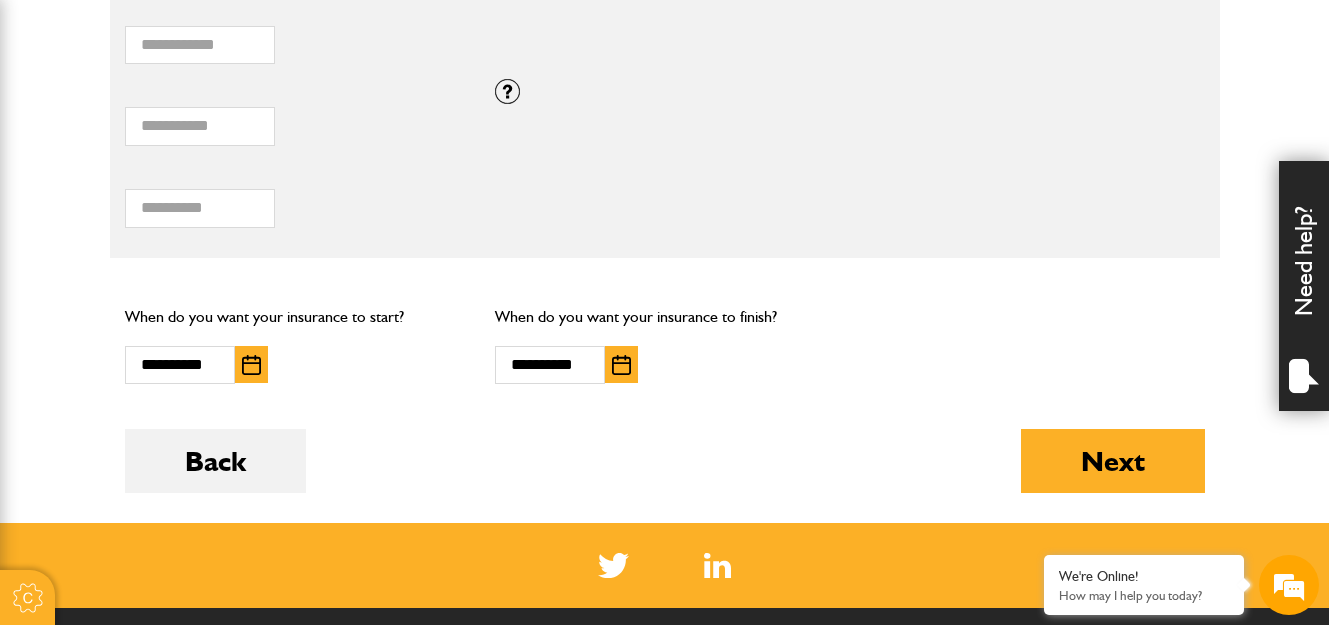 scroll, scrollTop: 1800, scrollLeft: 0, axis: vertical 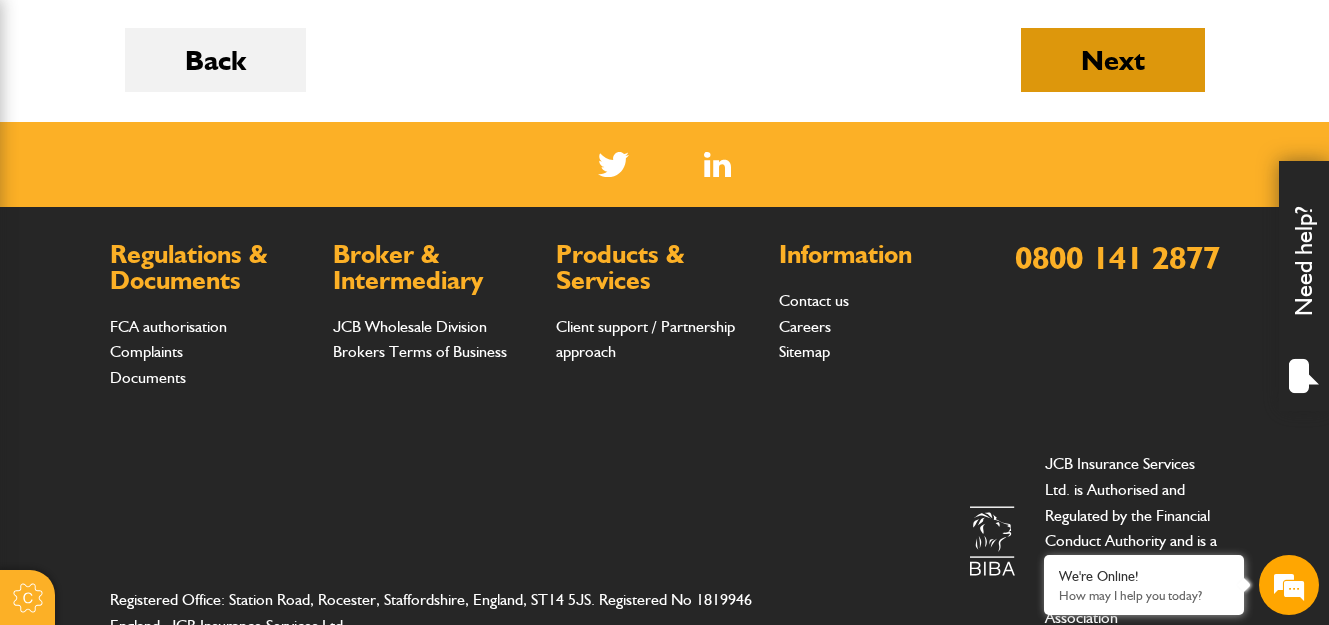 click on "Next" at bounding box center (1113, 60) 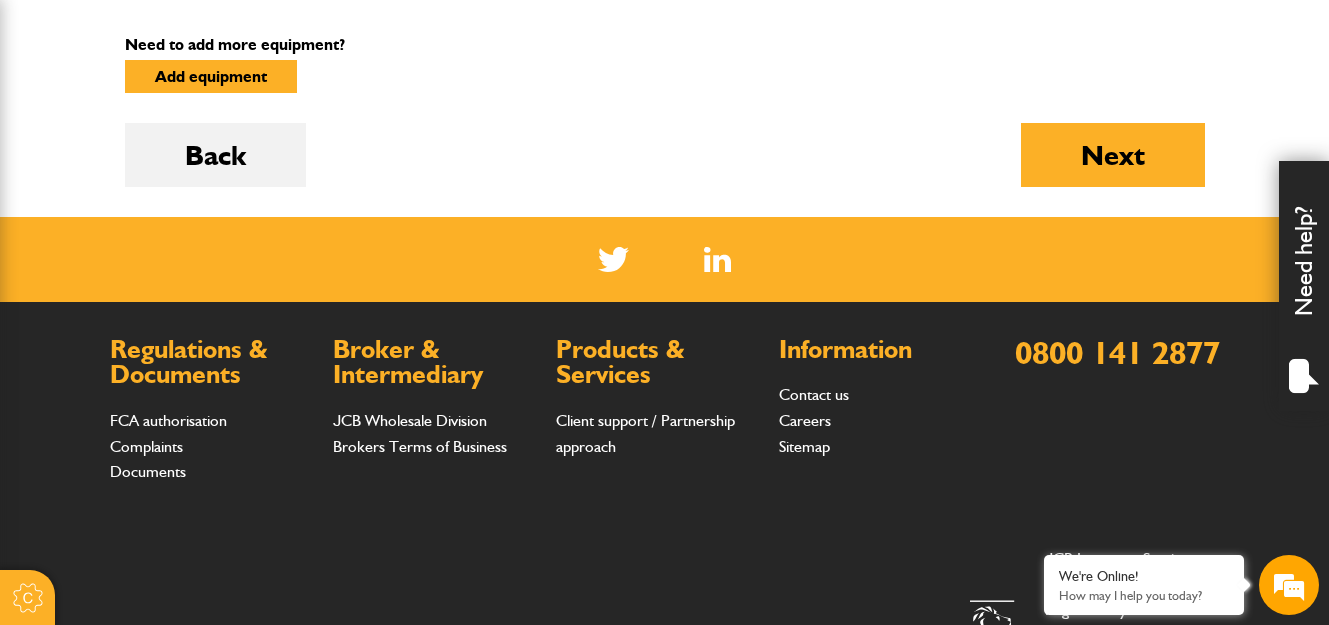 scroll, scrollTop: 1100, scrollLeft: 0, axis: vertical 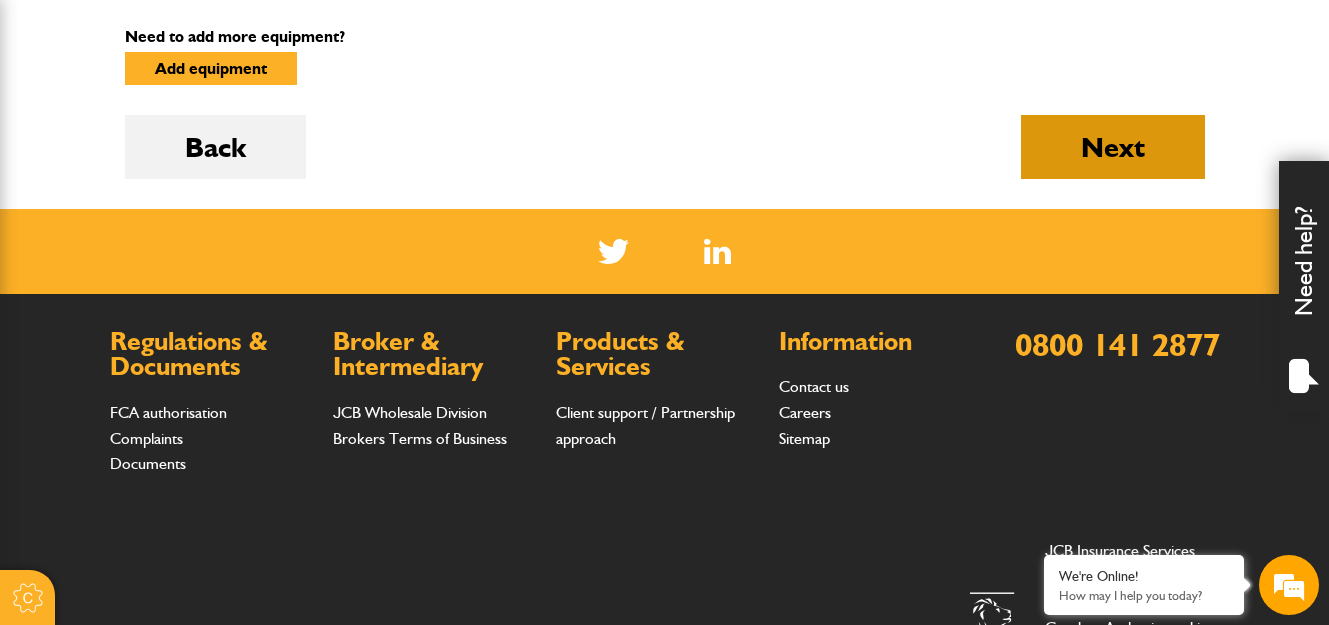 click on "Next" at bounding box center (1113, 147) 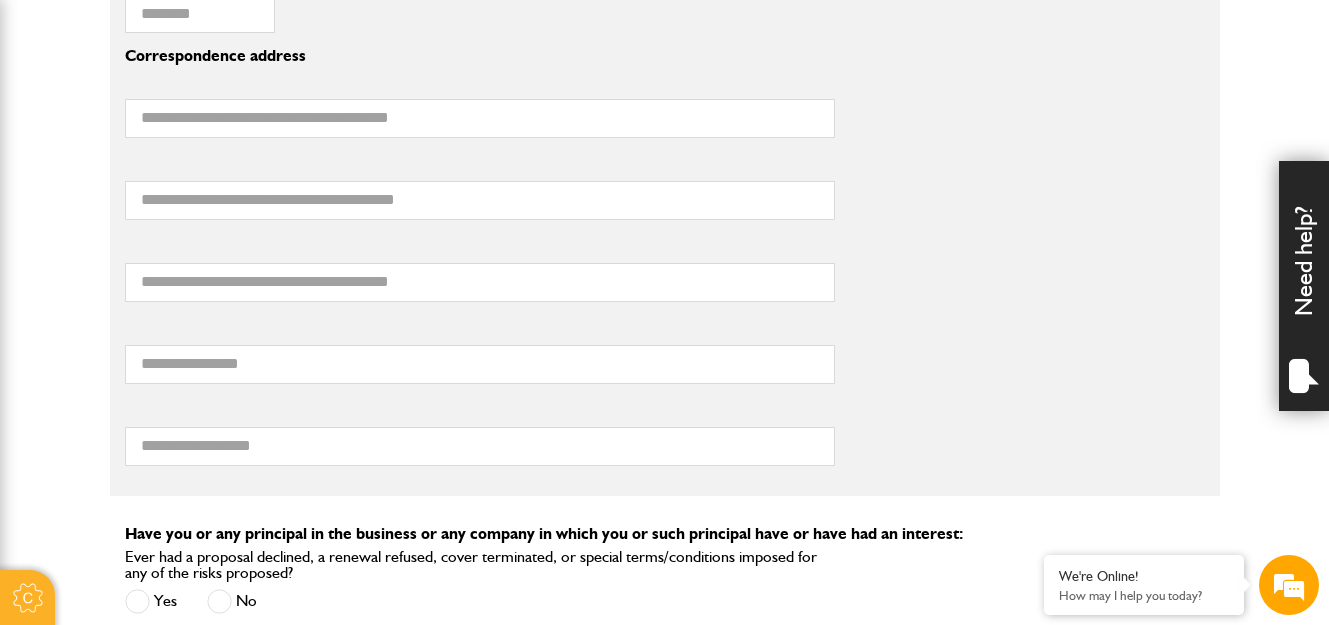 scroll, scrollTop: 1200, scrollLeft: 0, axis: vertical 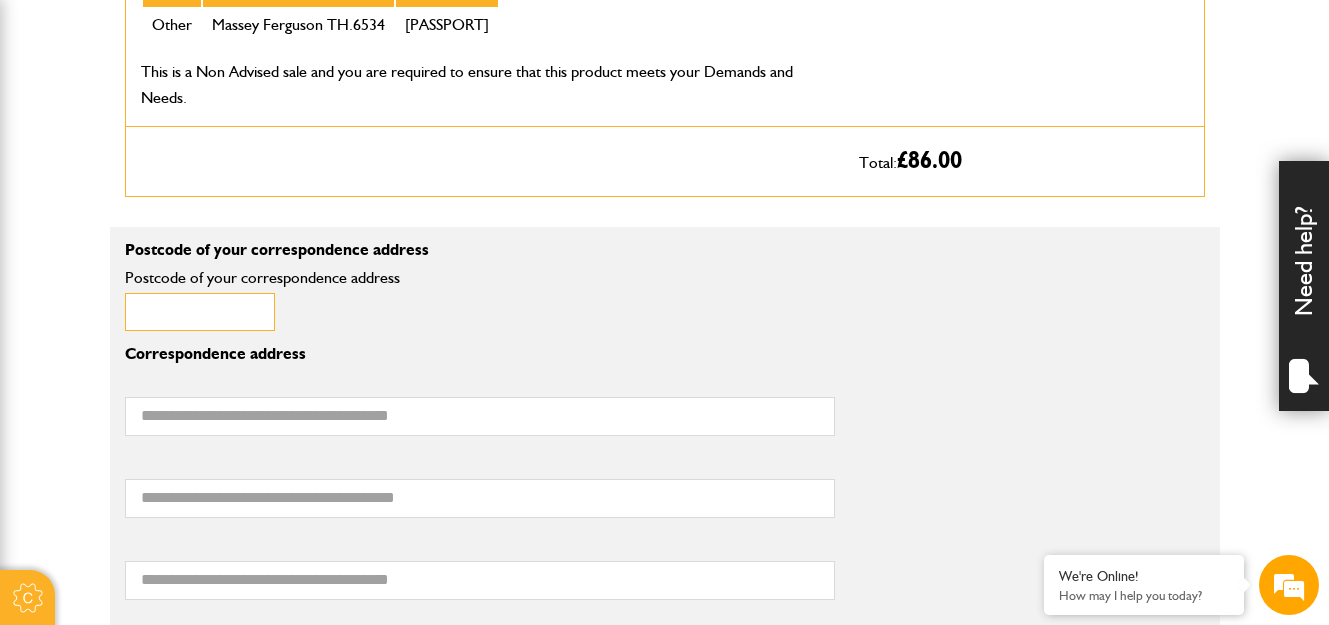 drag, startPoint x: 189, startPoint y: 285, endPoint x: 194, endPoint y: 273, distance: 13 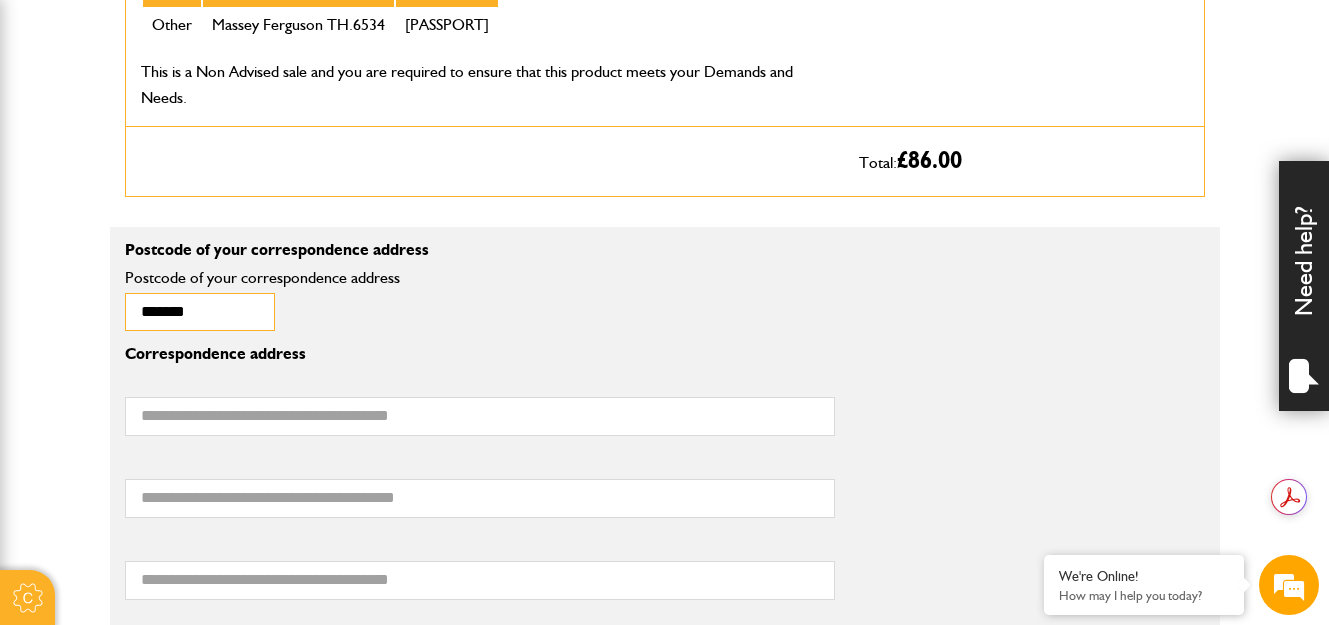 scroll, scrollTop: 0, scrollLeft: 0, axis: both 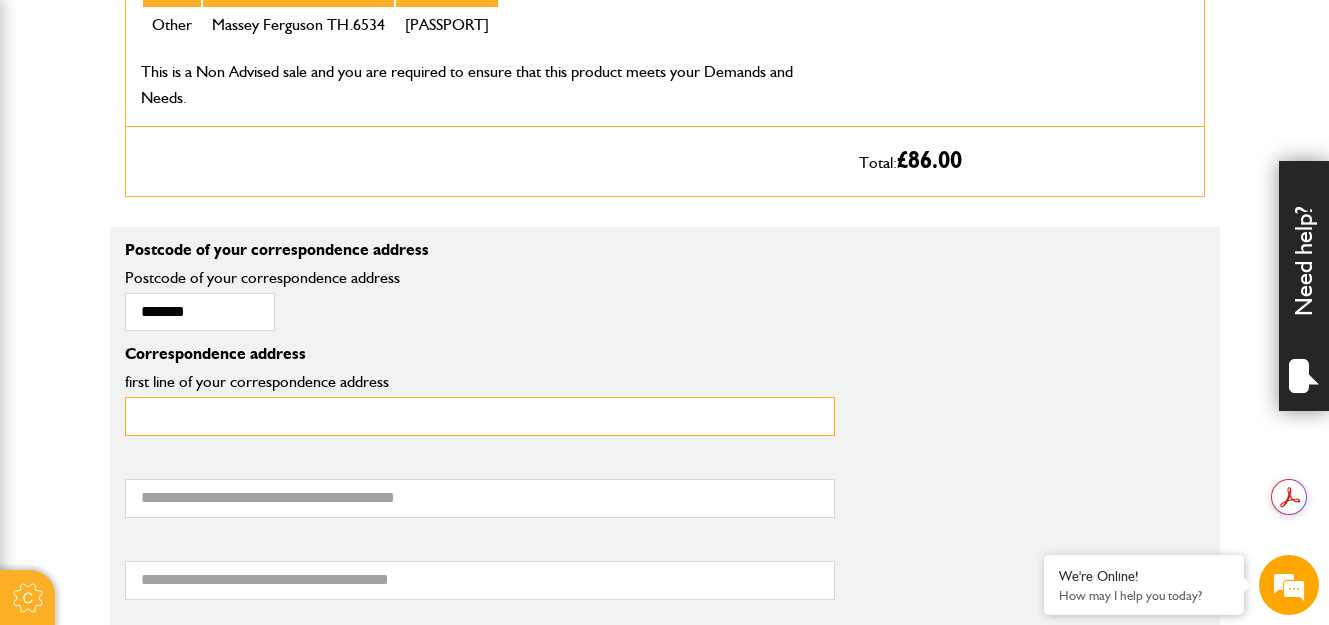 click on "first line of your correspondence address" at bounding box center (480, 416) 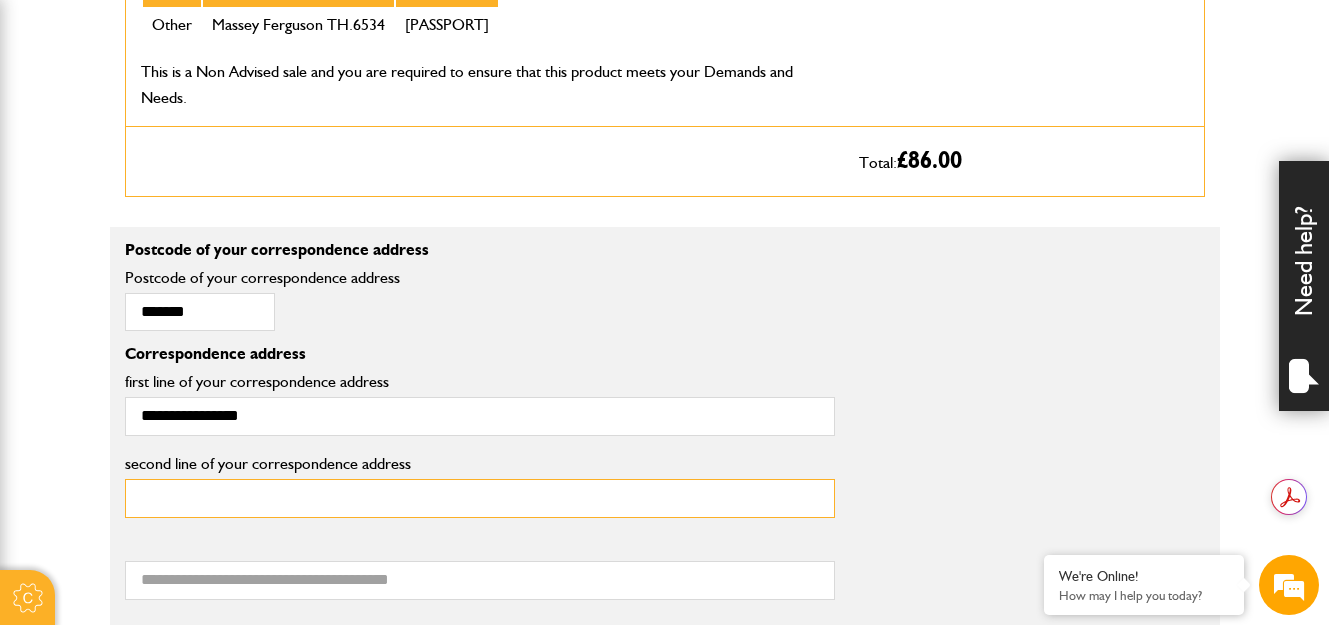 click on "second line of your correspondence address" at bounding box center [480, 498] 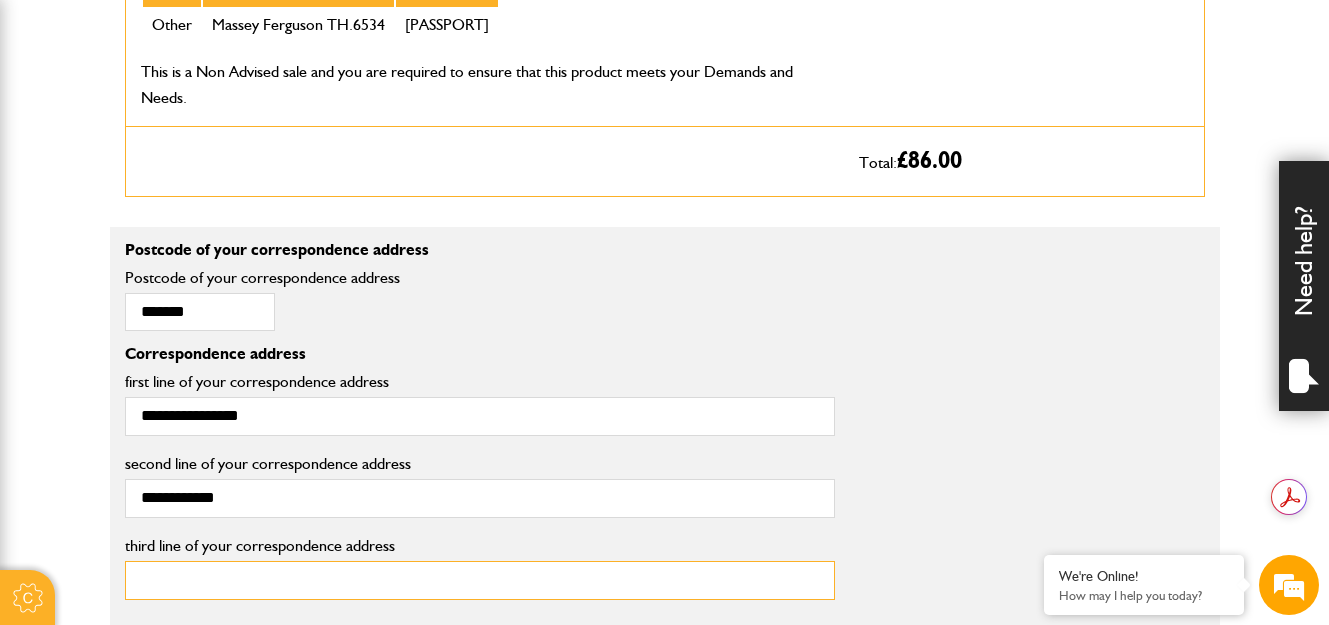 click on "third line of your correspondence address" at bounding box center (480, 580) 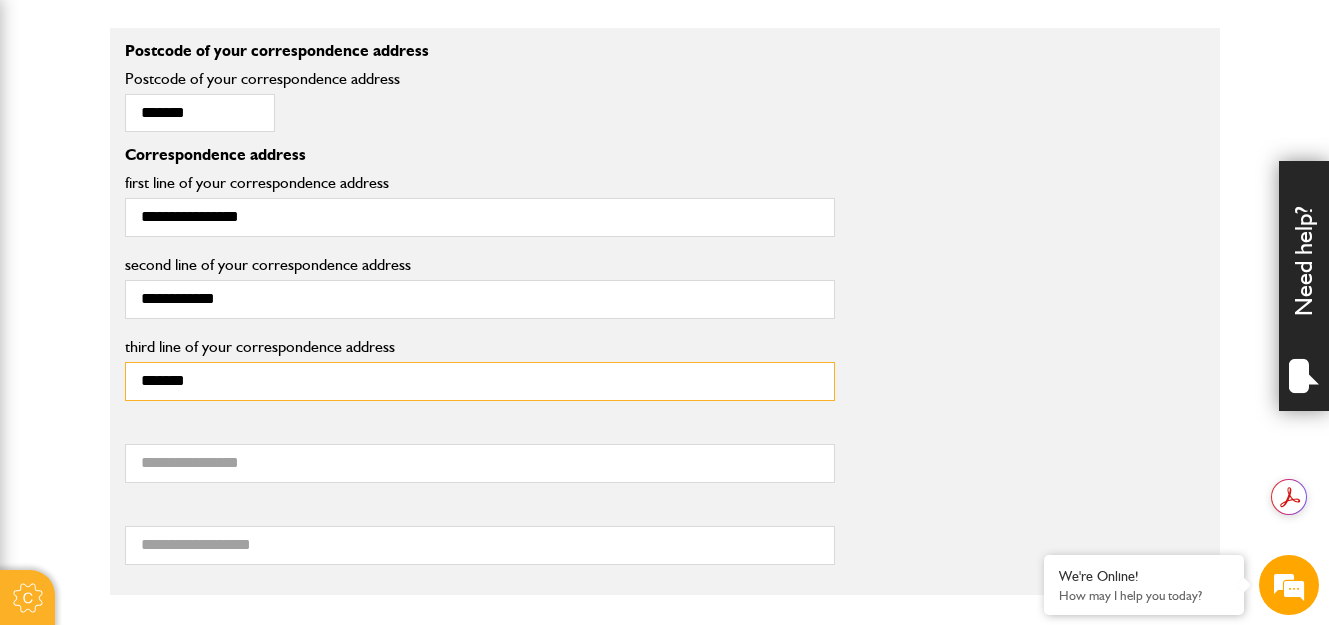 scroll, scrollTop: 1400, scrollLeft: 0, axis: vertical 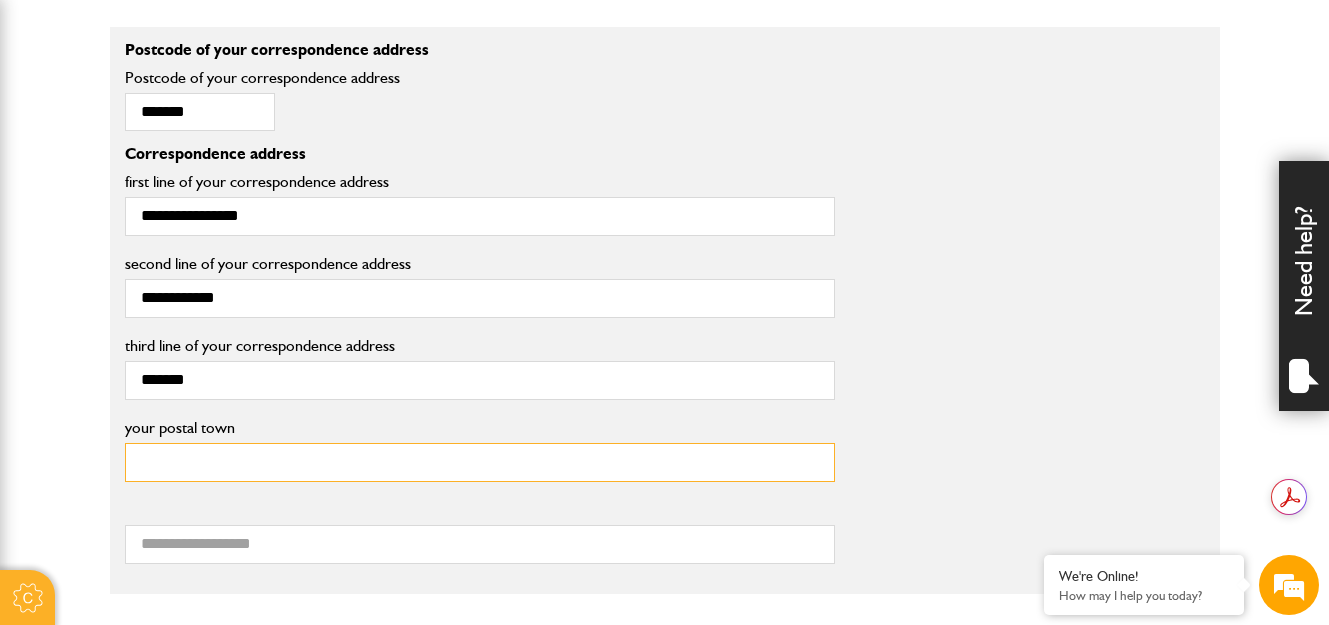 click on "your postal town" at bounding box center [480, 462] 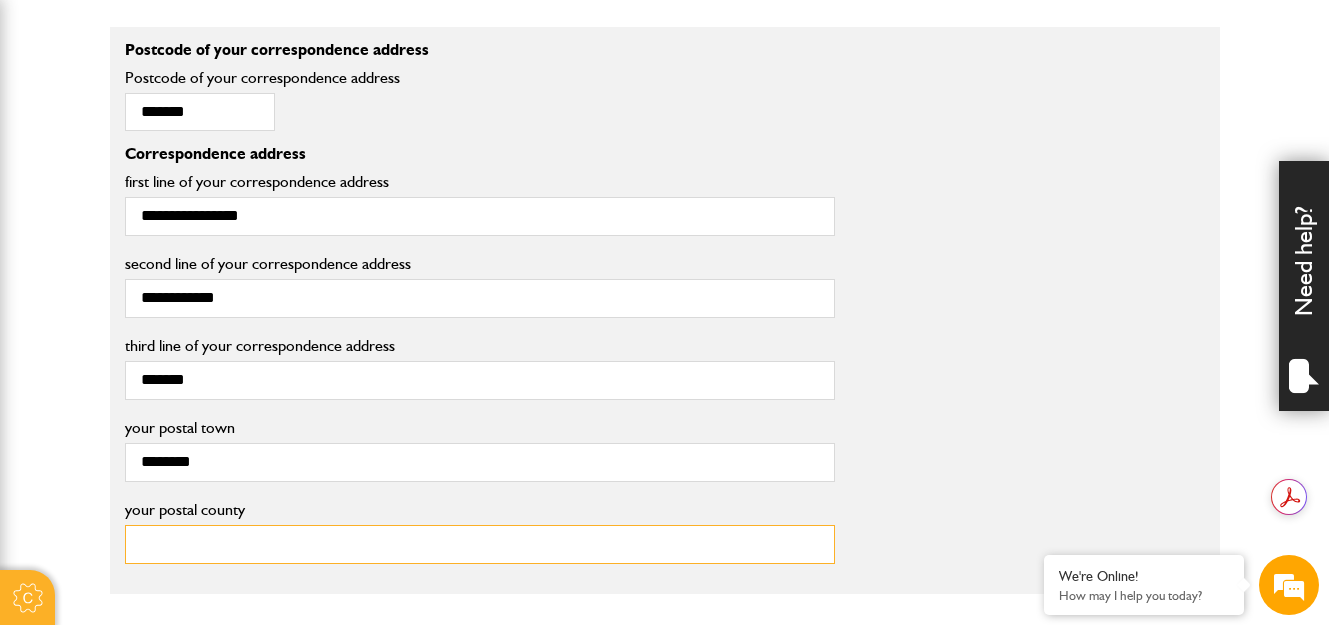 click on "your postal county" at bounding box center [480, 544] 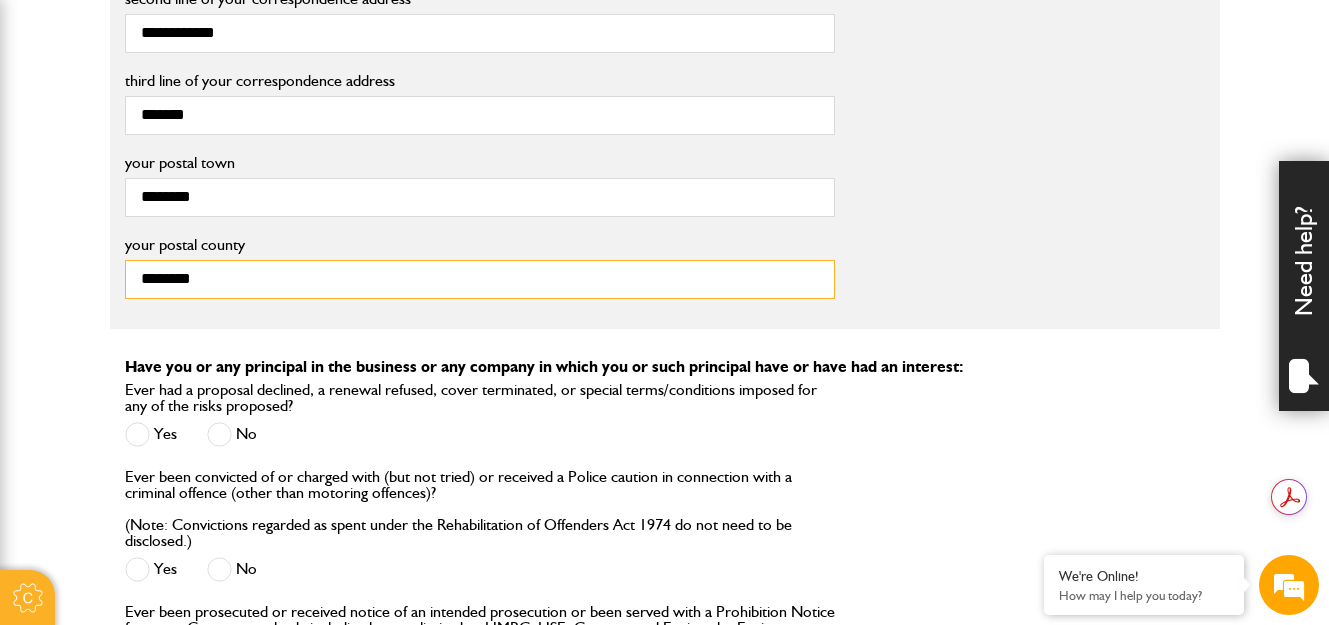 scroll, scrollTop: 1700, scrollLeft: 0, axis: vertical 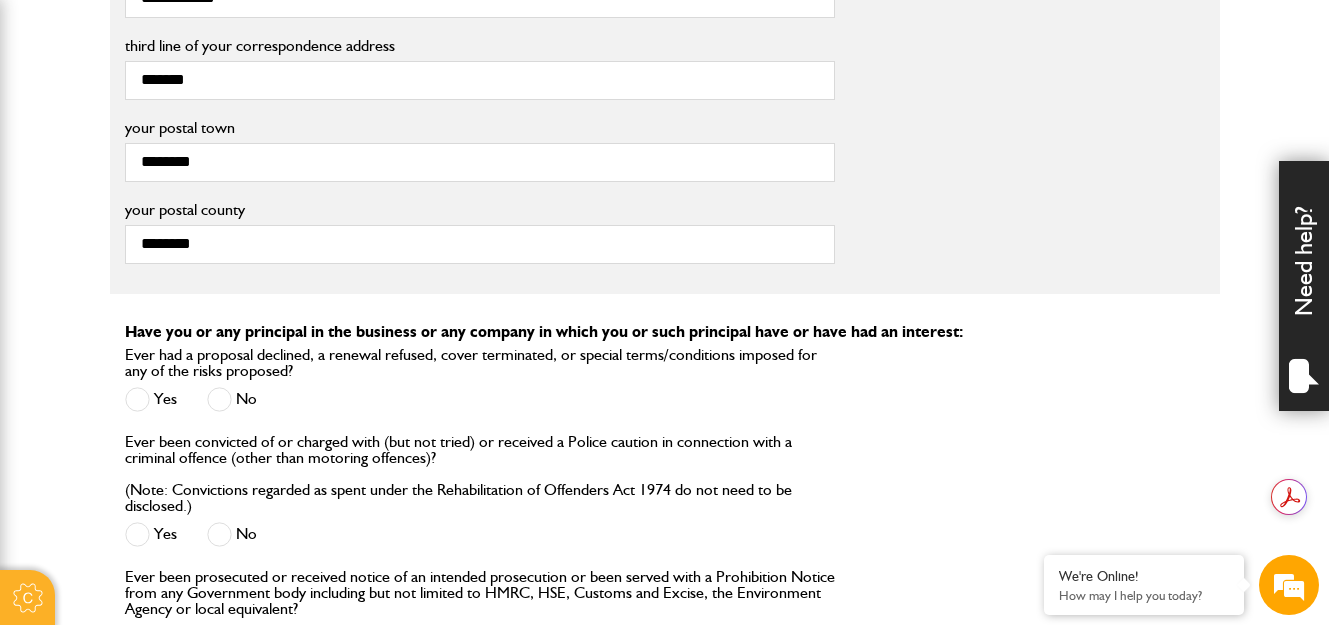 click at bounding box center [219, 399] 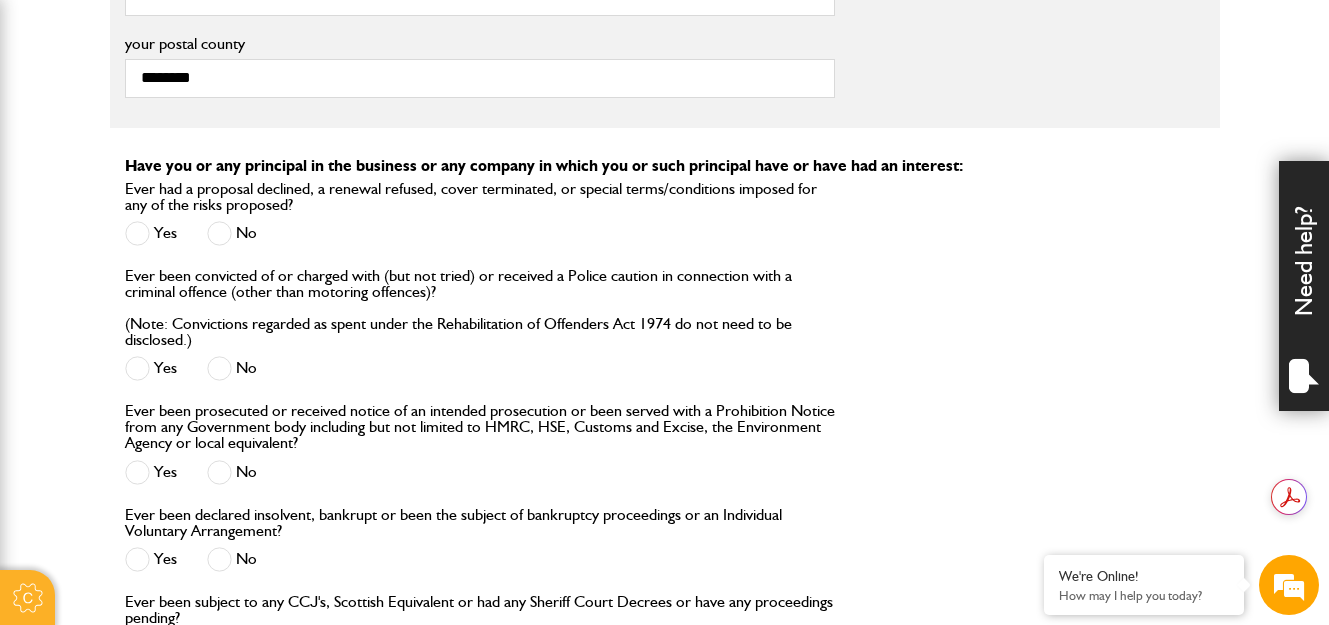 scroll, scrollTop: 1900, scrollLeft: 0, axis: vertical 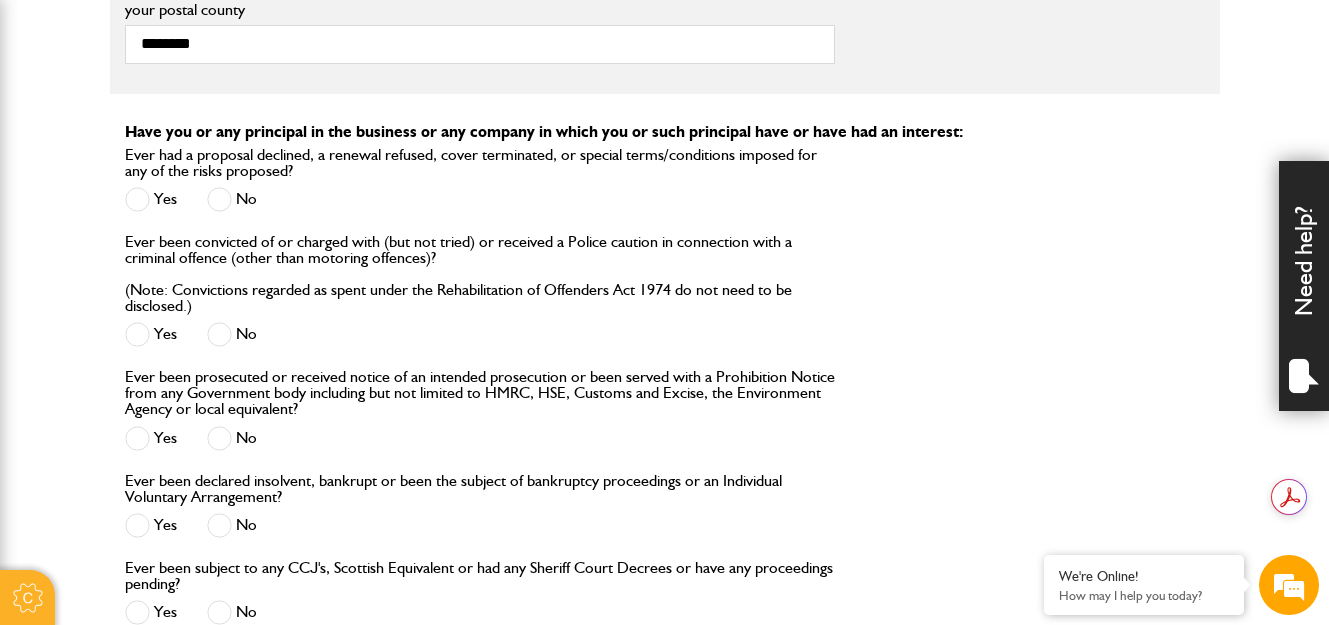 click at bounding box center [219, 438] 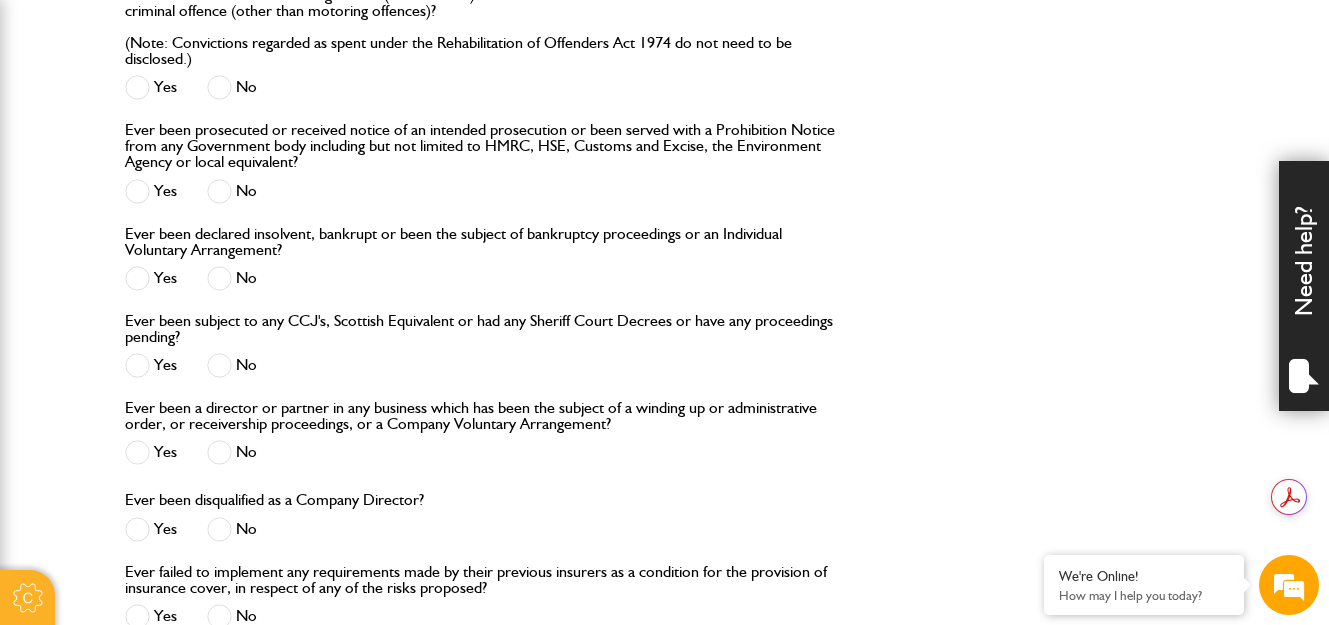 scroll, scrollTop: 2200, scrollLeft: 0, axis: vertical 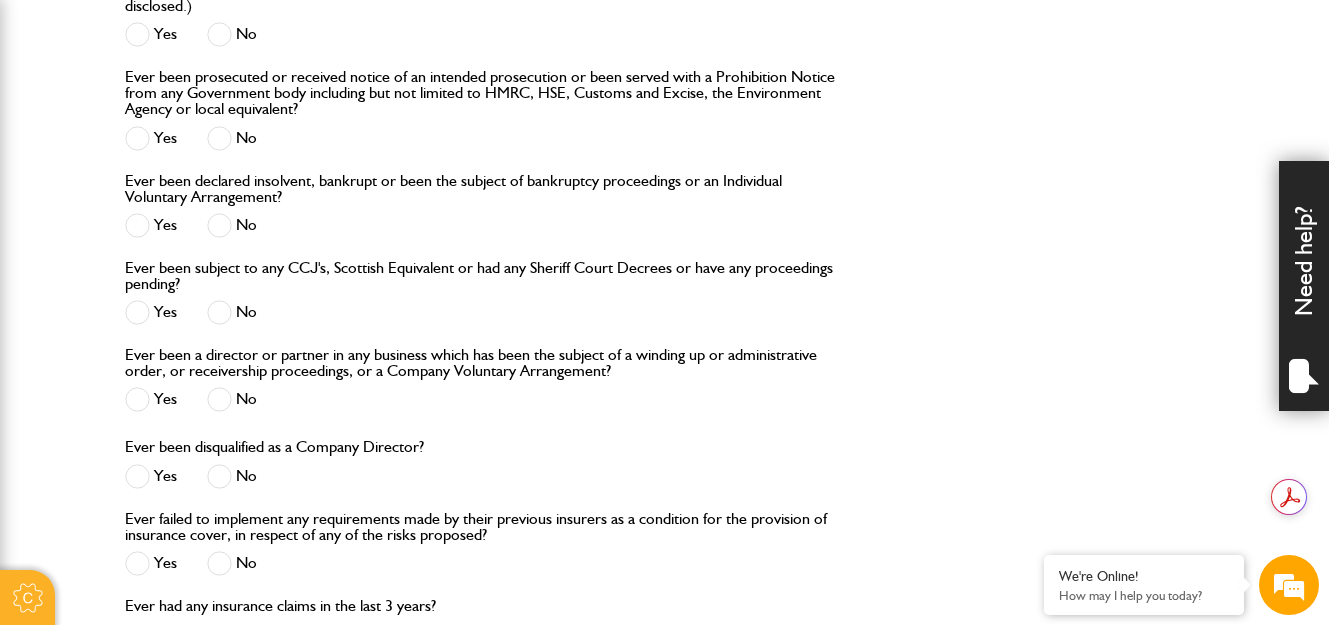 click at bounding box center (219, 399) 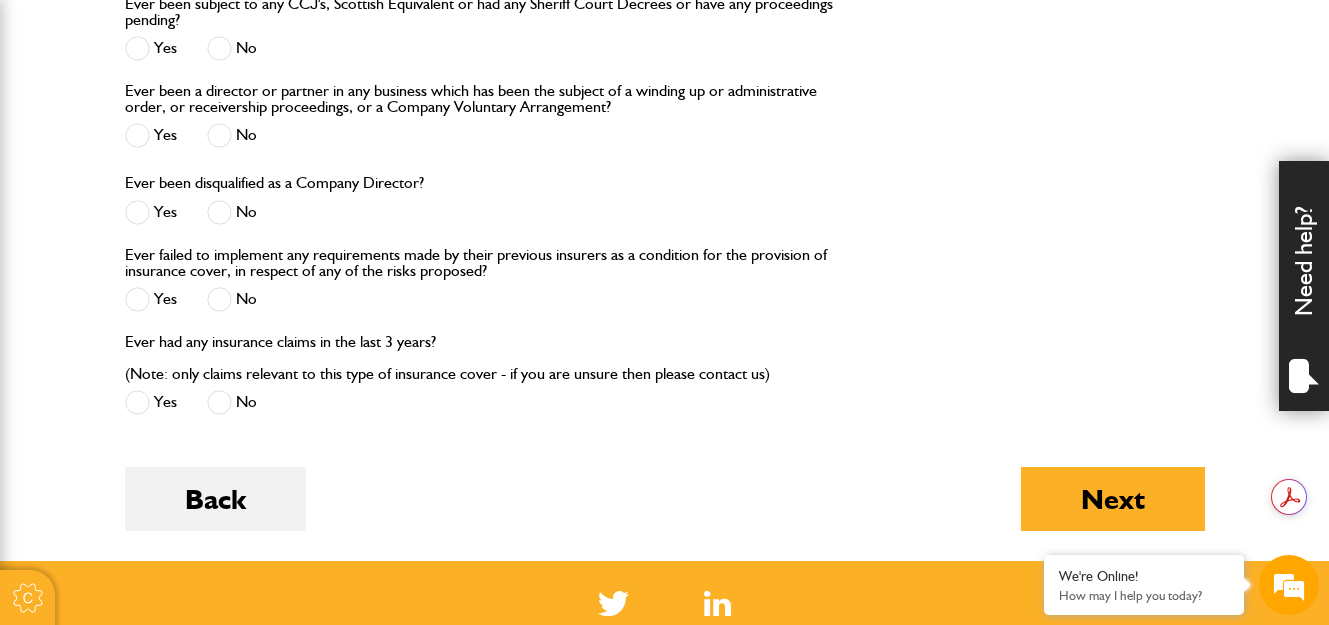 scroll, scrollTop: 2500, scrollLeft: 0, axis: vertical 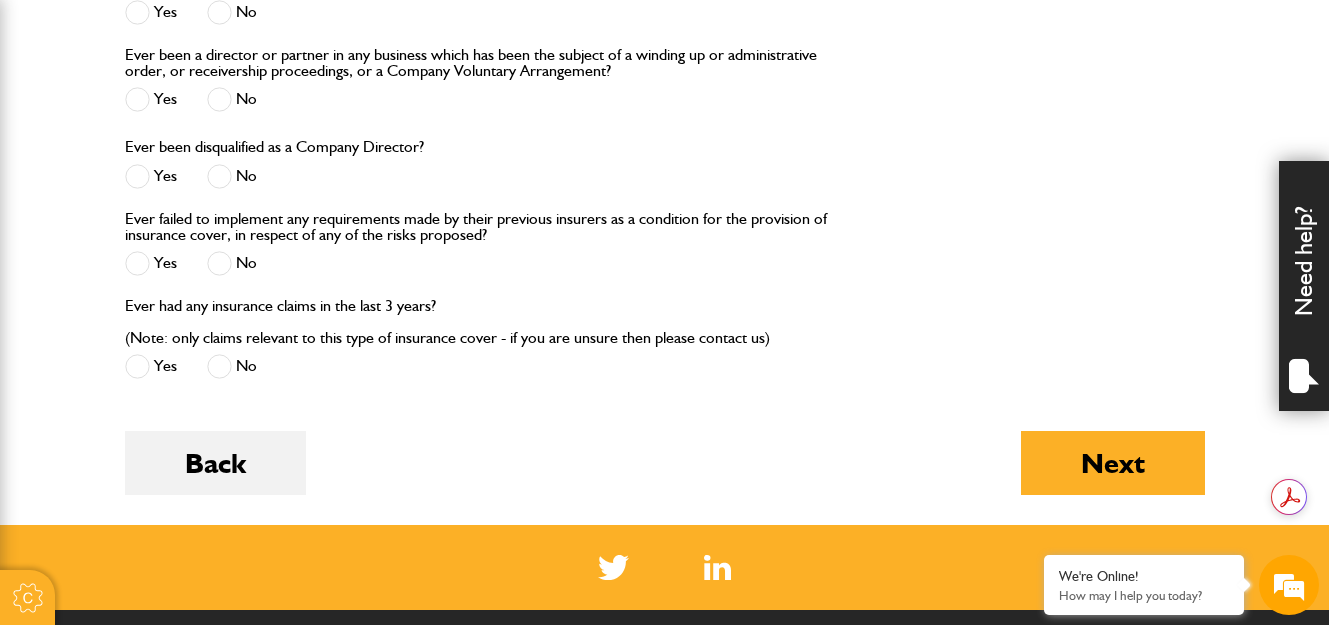 click at bounding box center [219, 366] 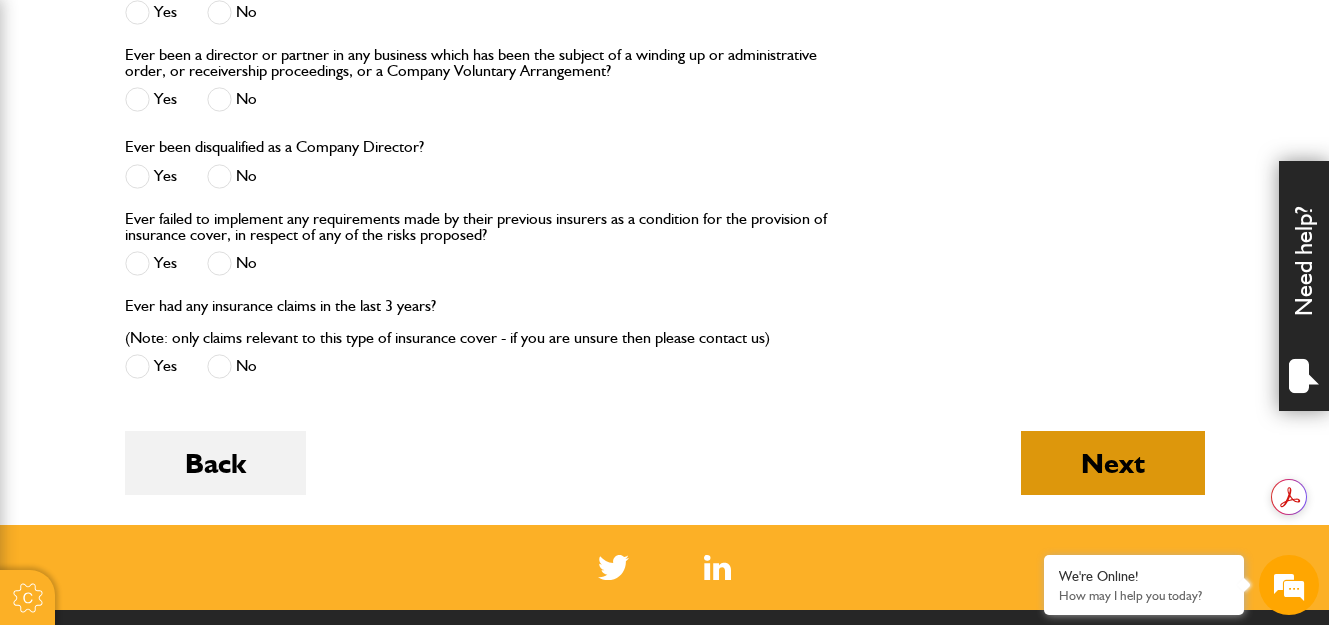 click on "Next" at bounding box center [1113, 463] 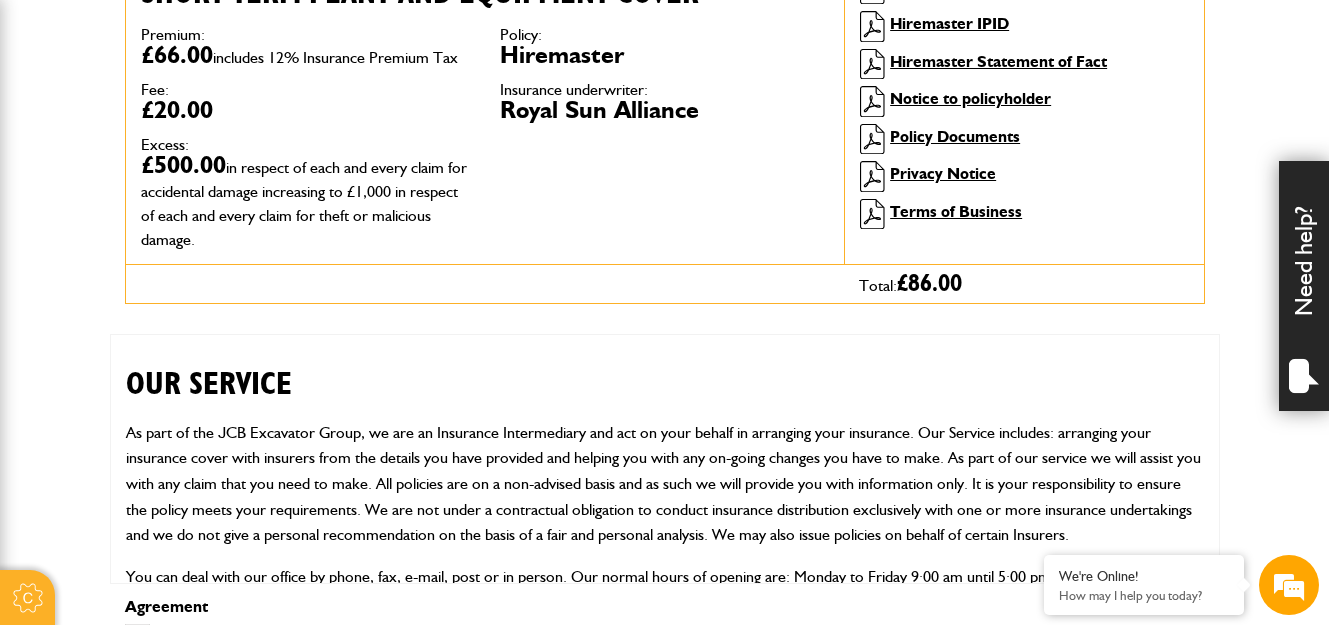 scroll, scrollTop: 700, scrollLeft: 0, axis: vertical 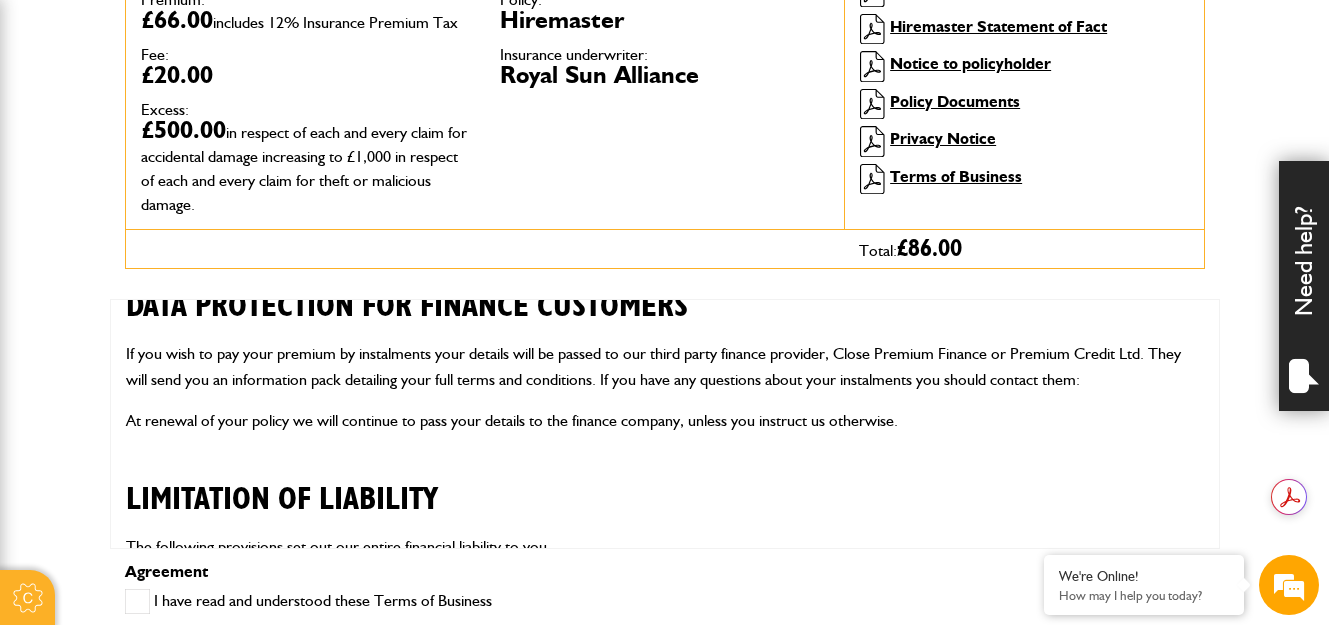 click at bounding box center [137, 601] 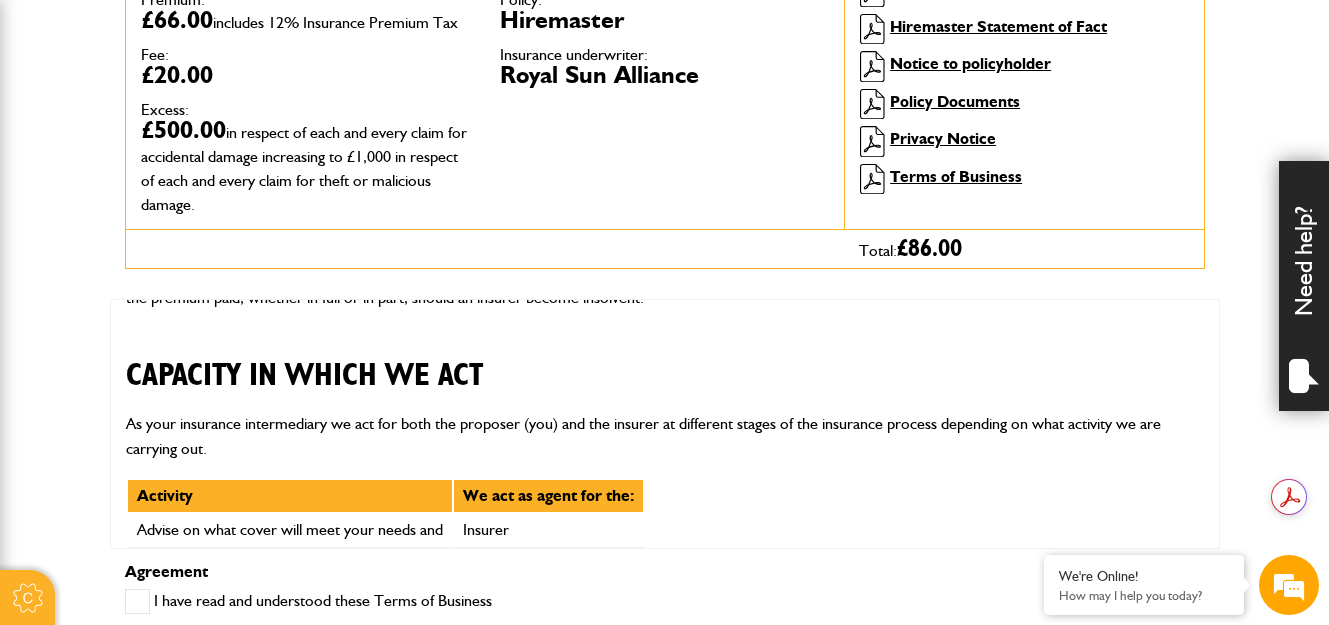 scroll, scrollTop: 5300, scrollLeft: 0, axis: vertical 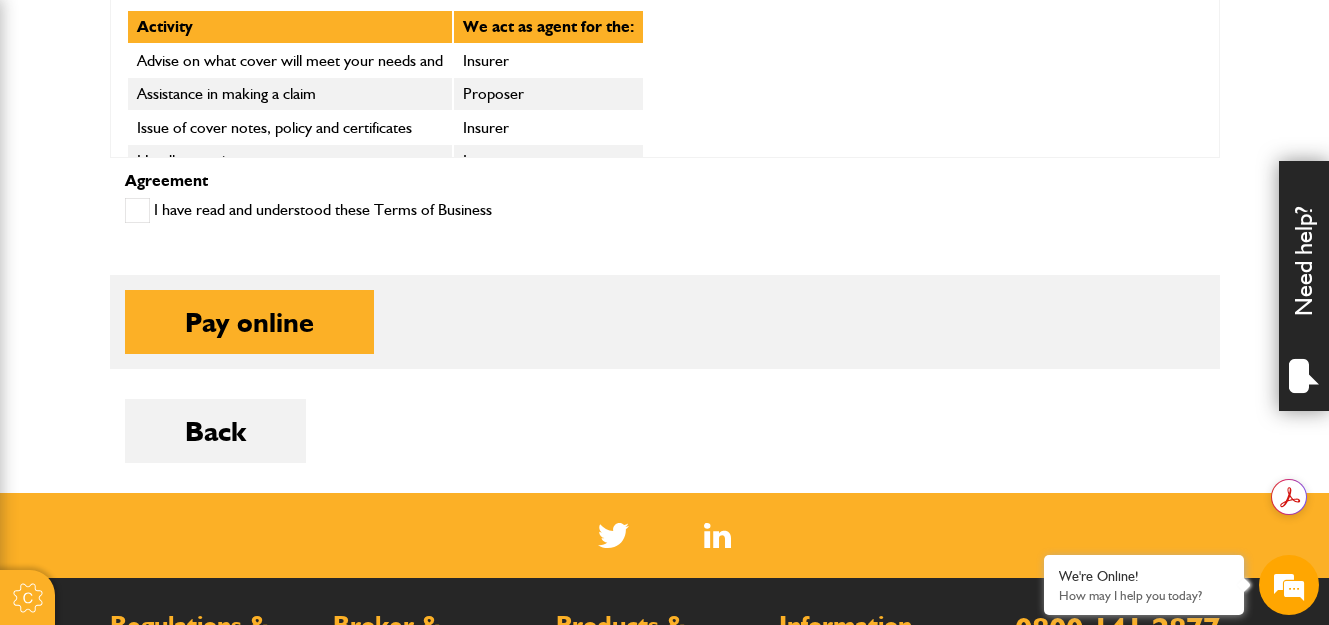 click on "Pay online" at bounding box center [249, 322] 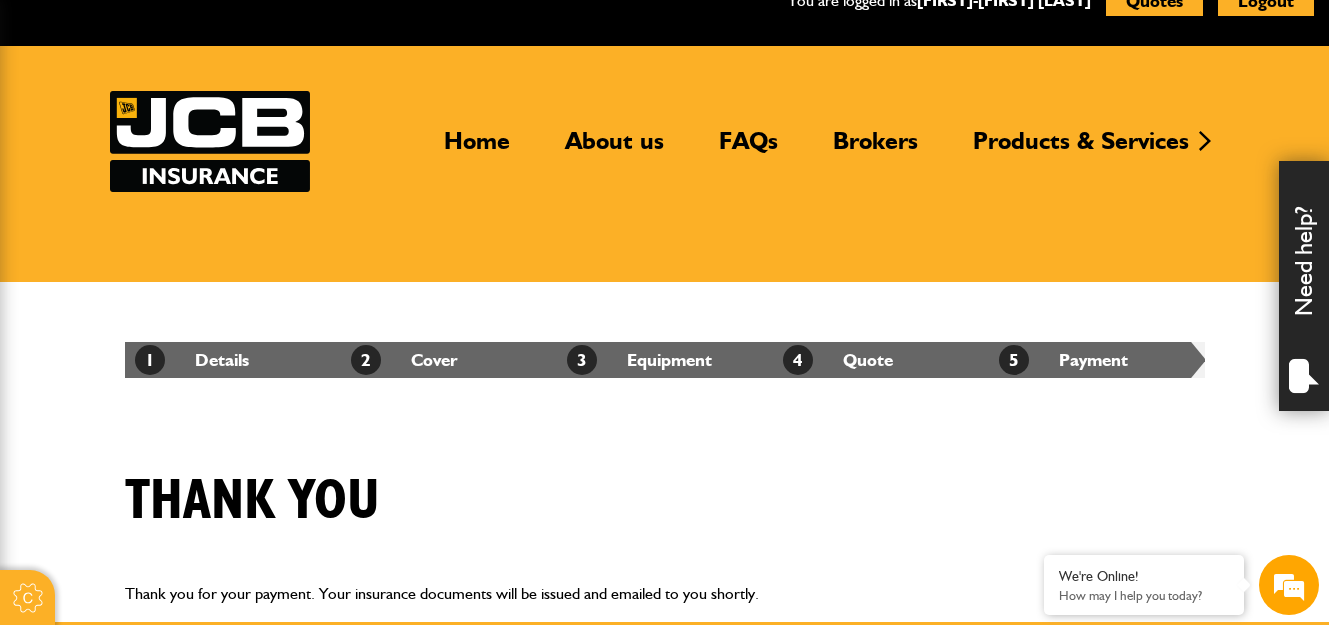 scroll, scrollTop: 0, scrollLeft: 0, axis: both 